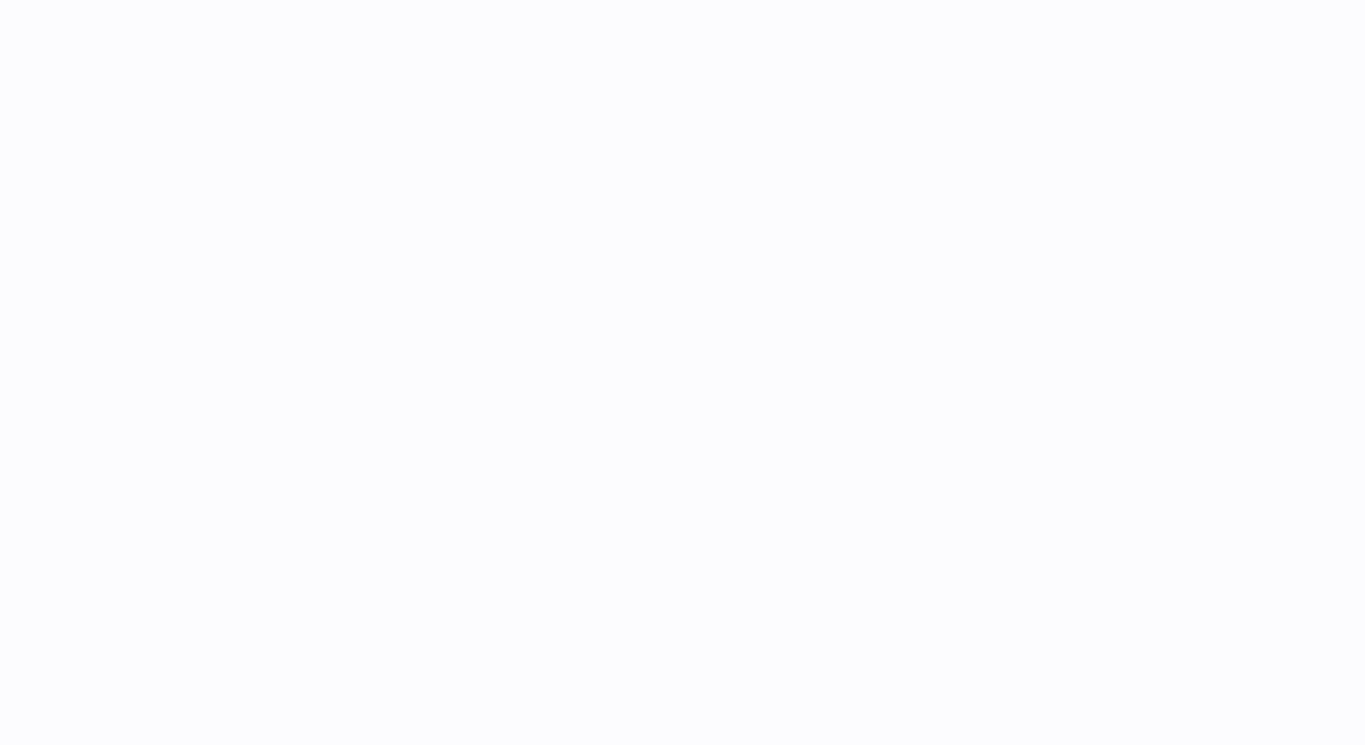 scroll, scrollTop: 0, scrollLeft: 0, axis: both 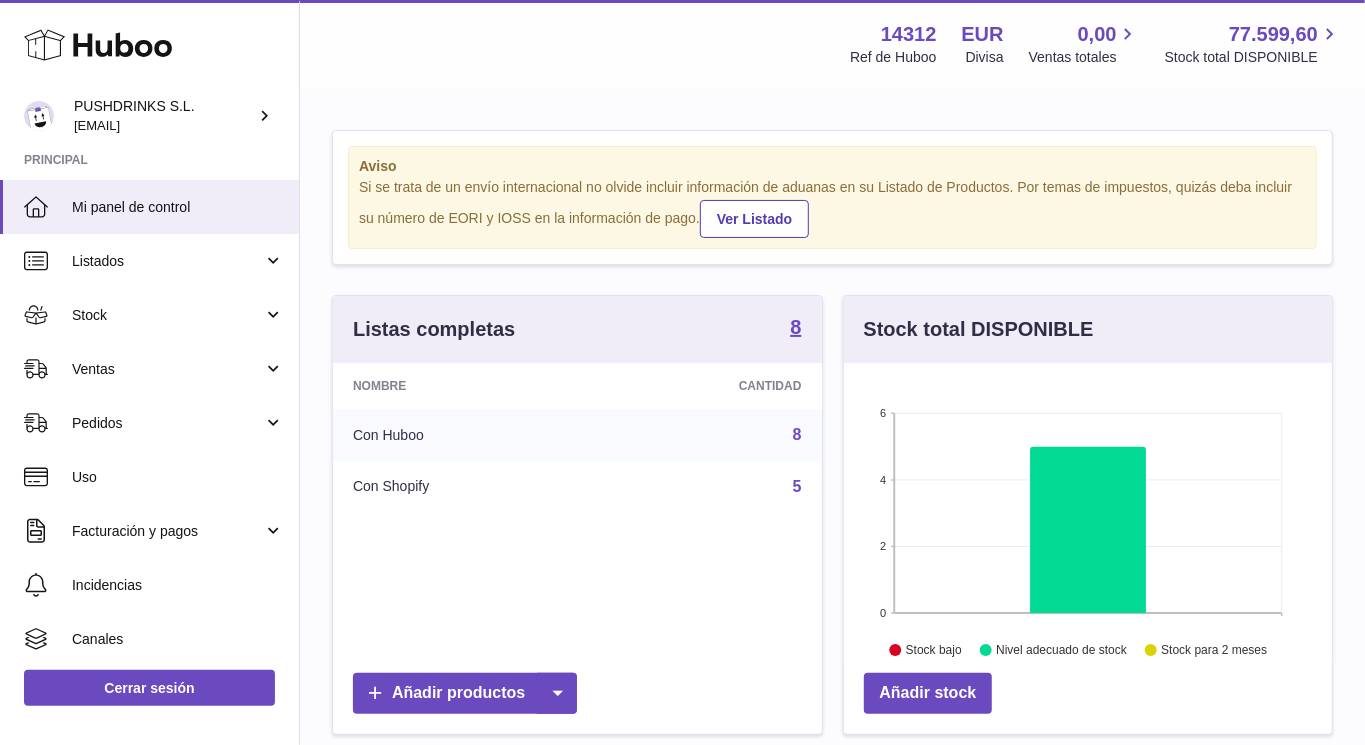click on "Listados" at bounding box center (167, 261) 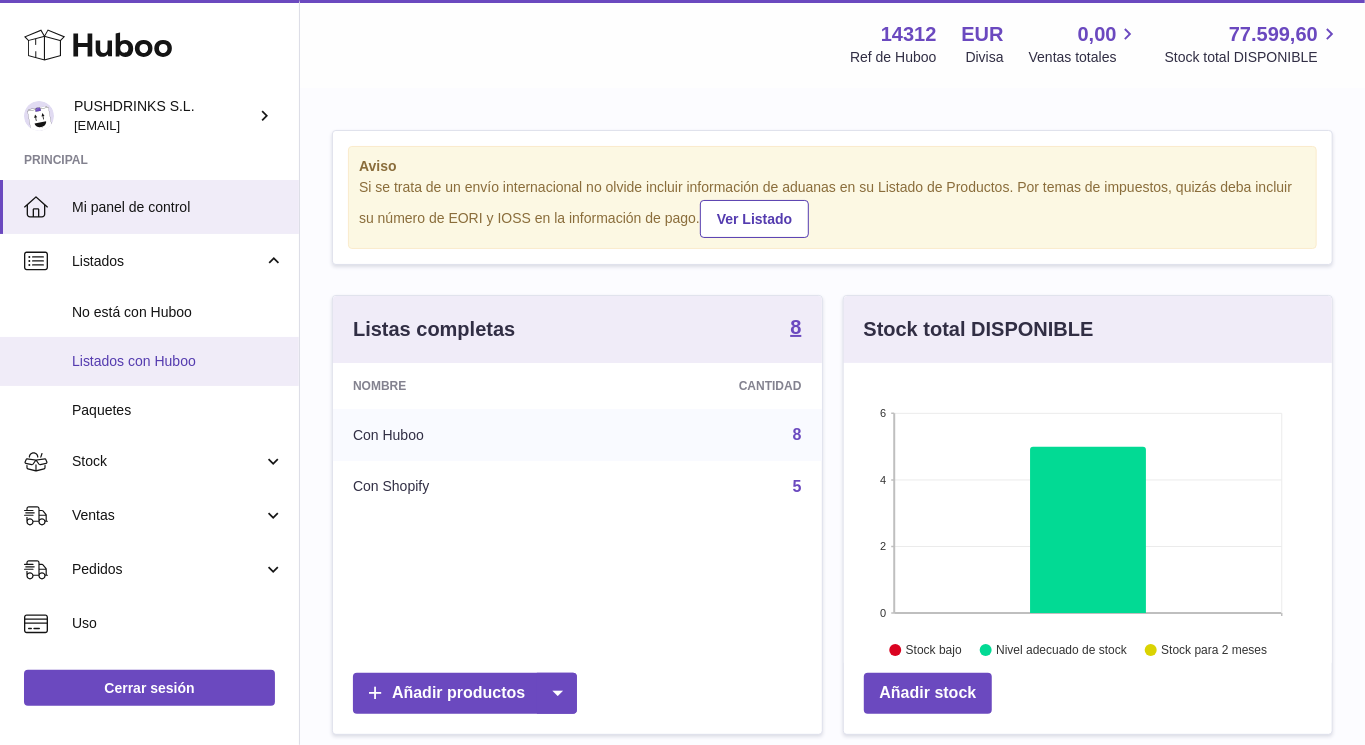 click on "Listados con Huboo" at bounding box center (178, 361) 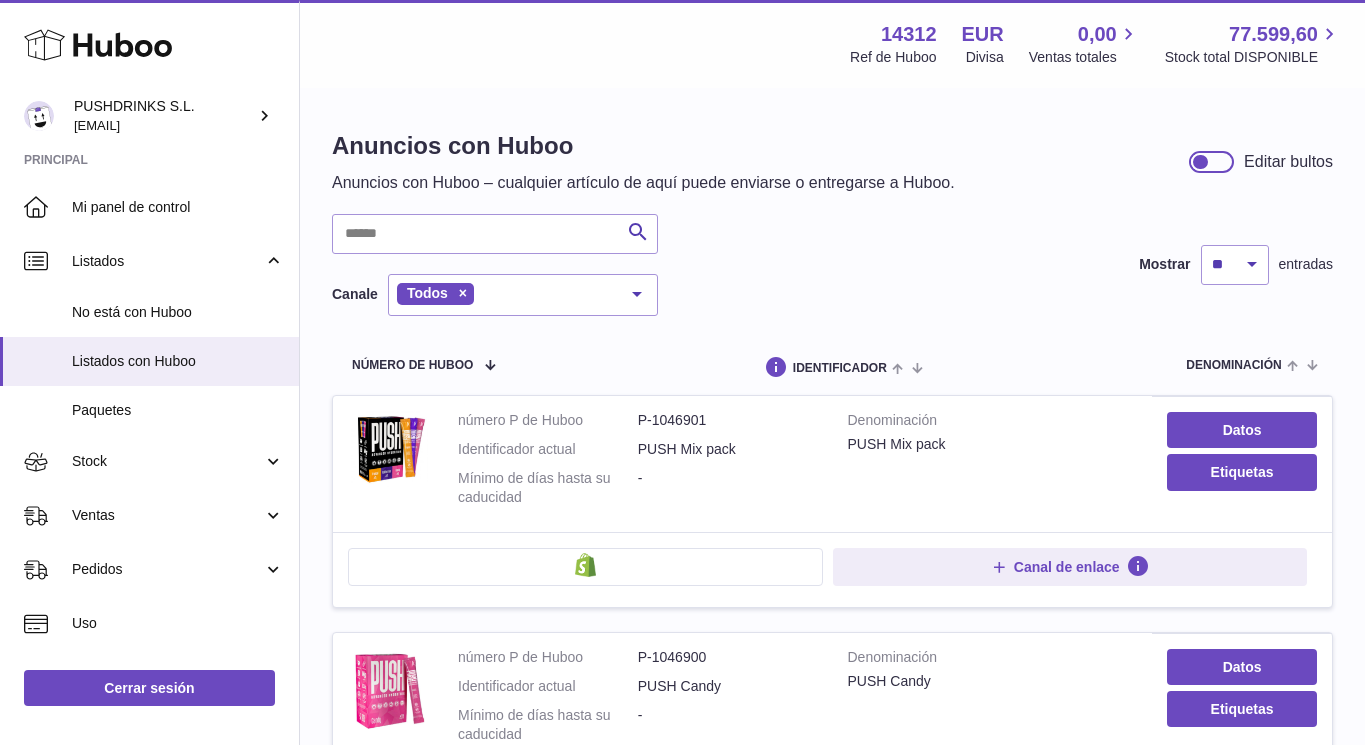 scroll, scrollTop: 0, scrollLeft: 0, axis: both 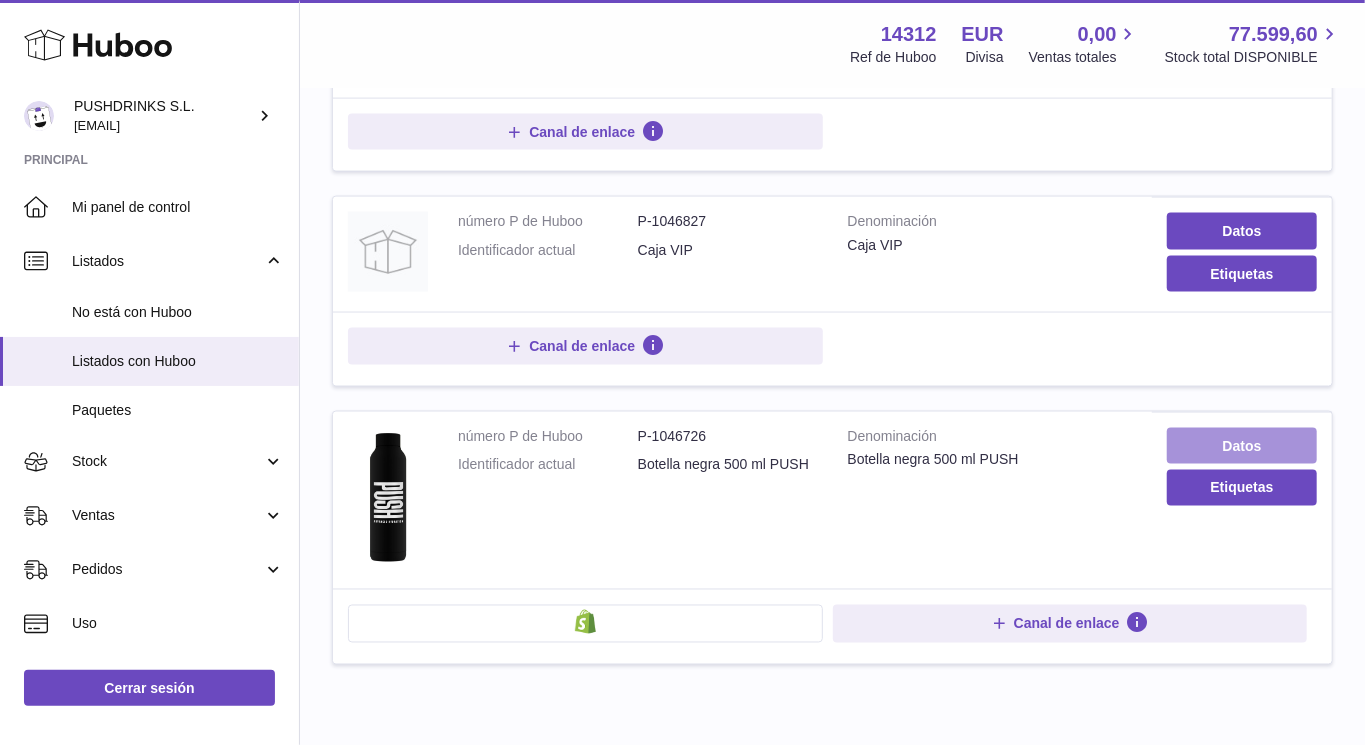 click on "Datos" at bounding box center (1242, 446) 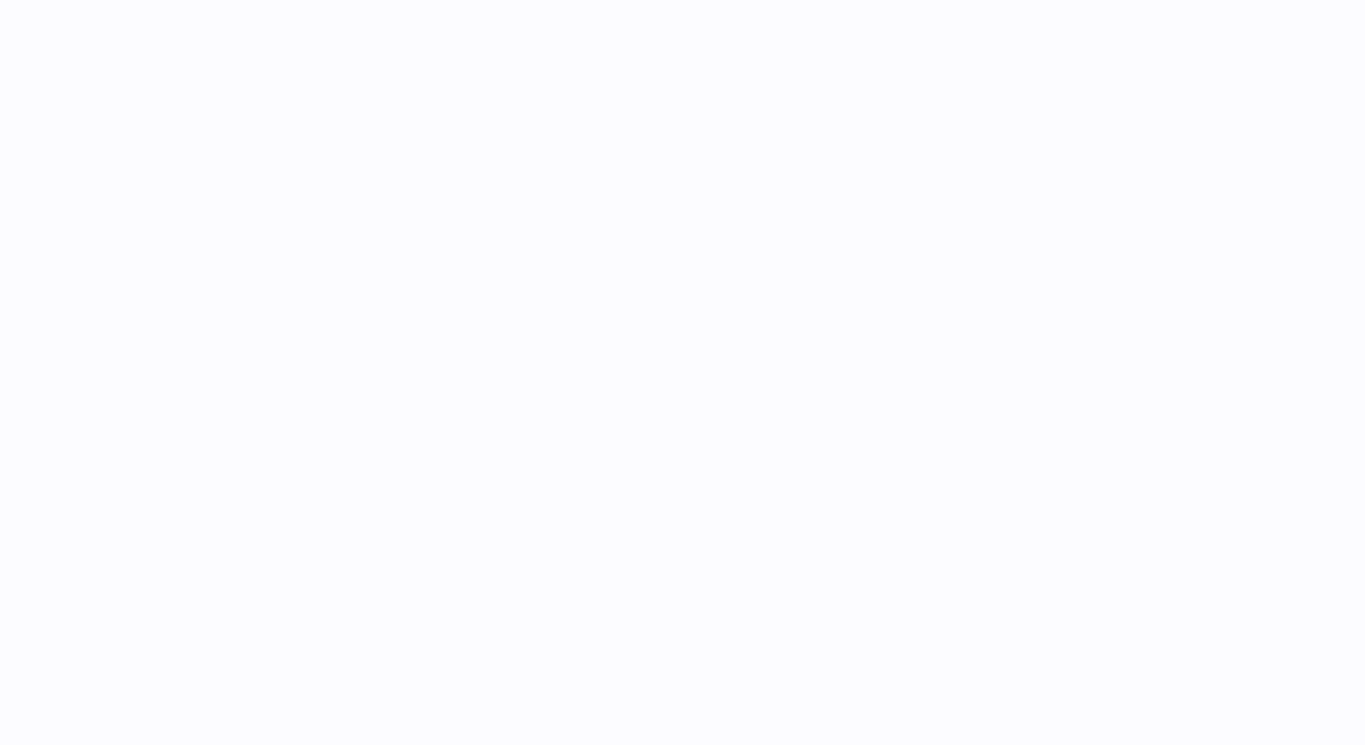 scroll, scrollTop: 0, scrollLeft: 0, axis: both 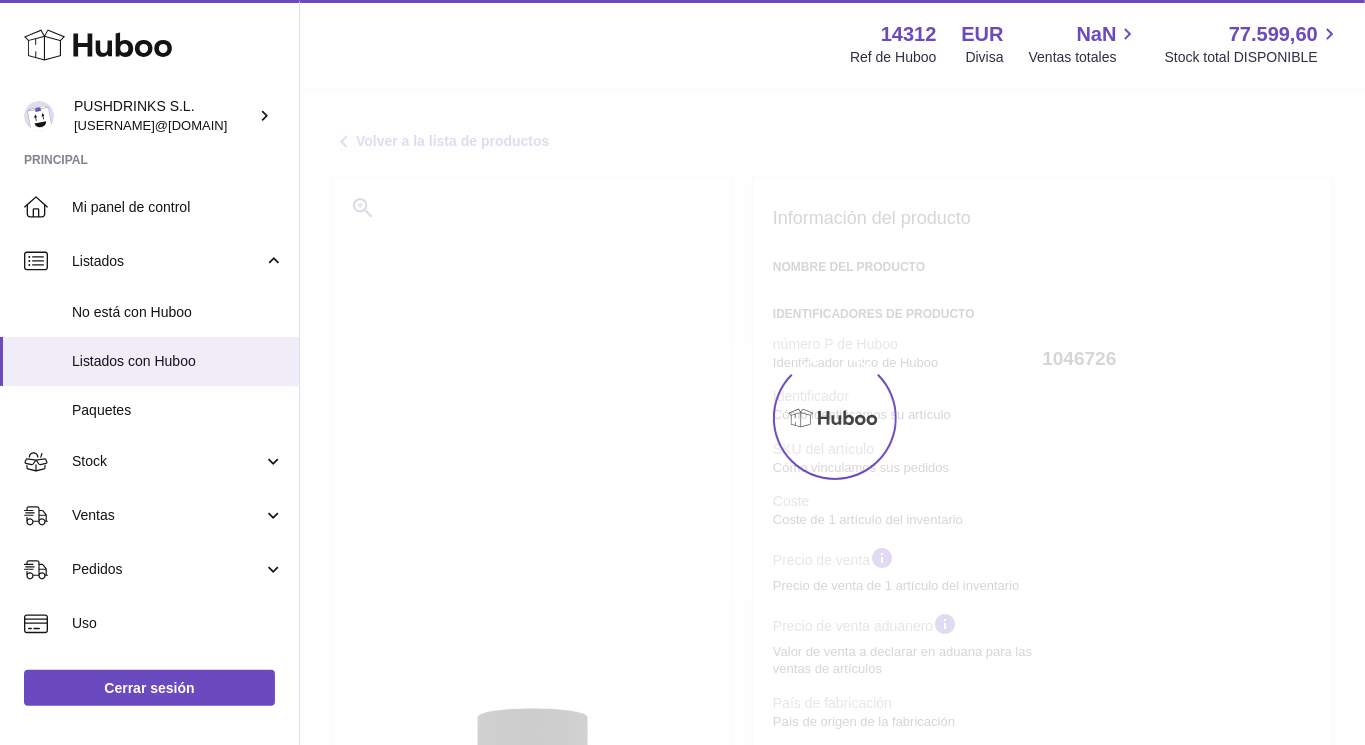 select 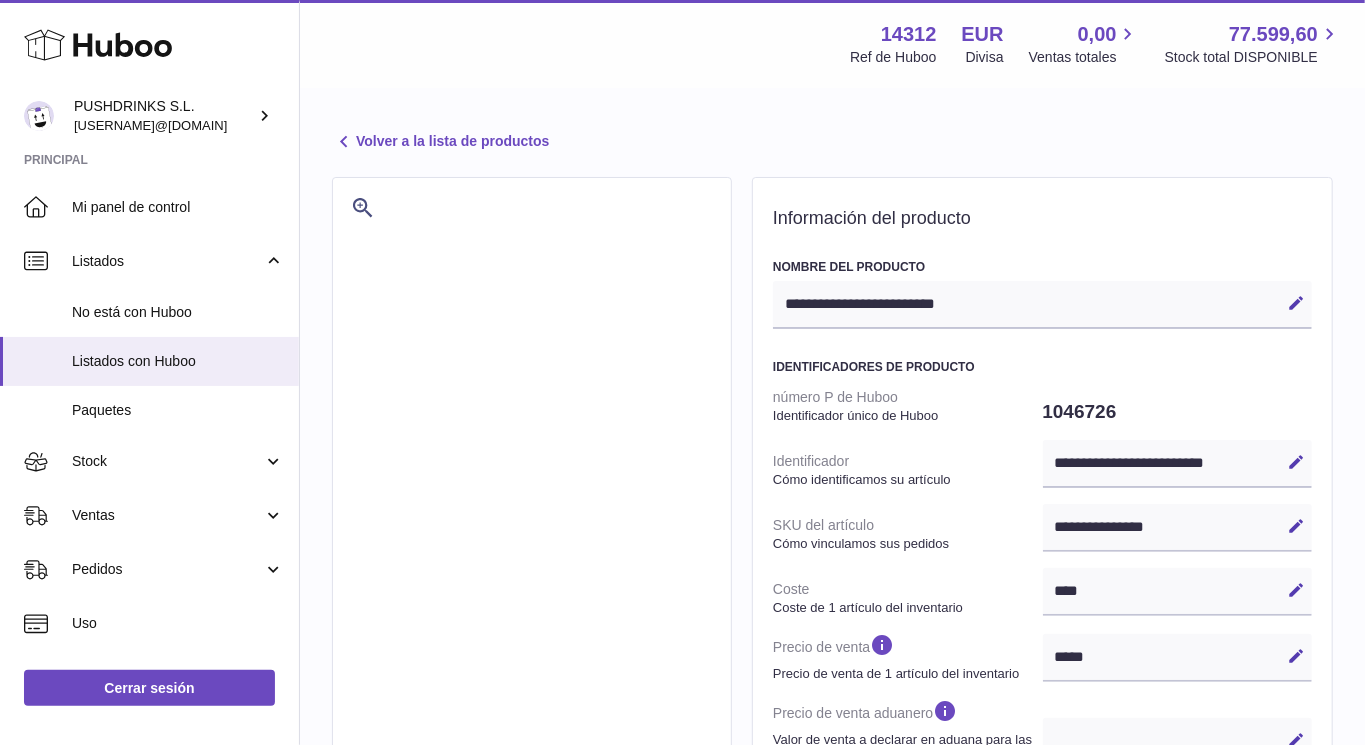 click on "**********" at bounding box center (832, 1044) 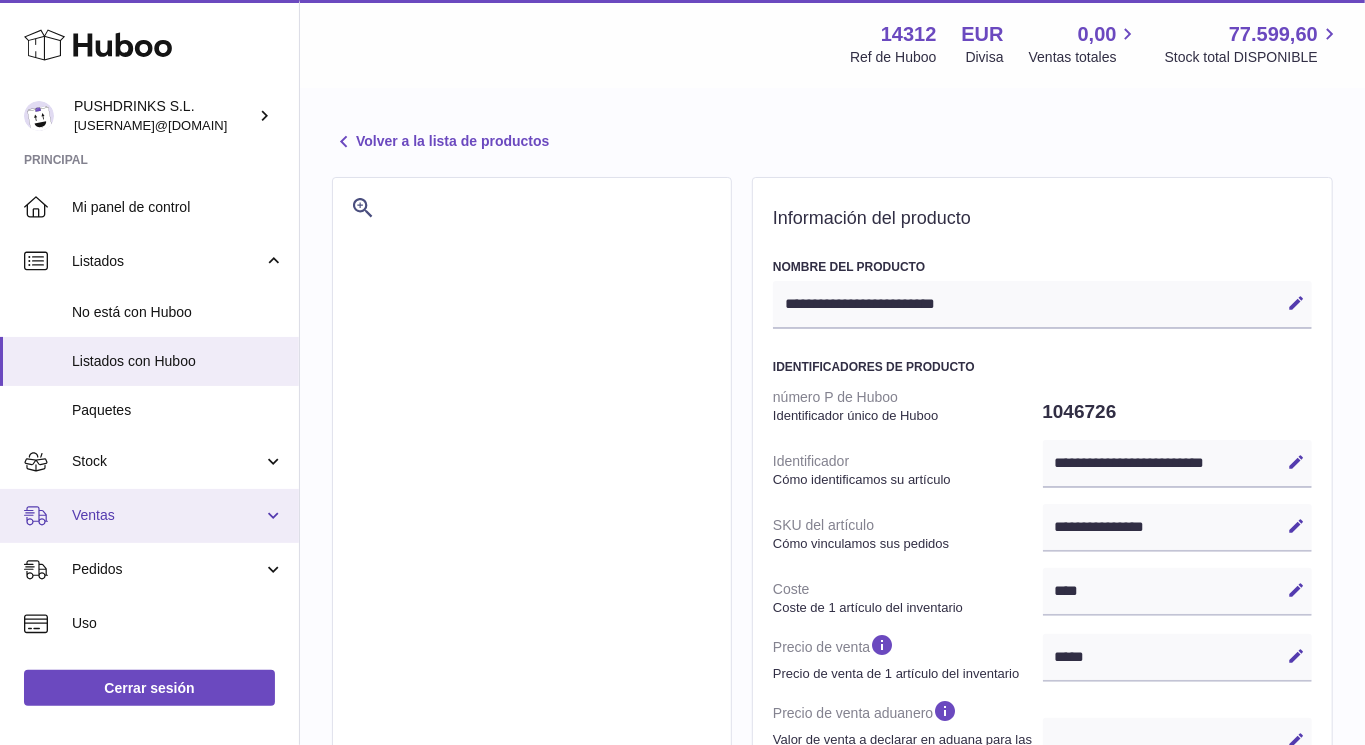 click on "Ventas" at bounding box center [167, 515] 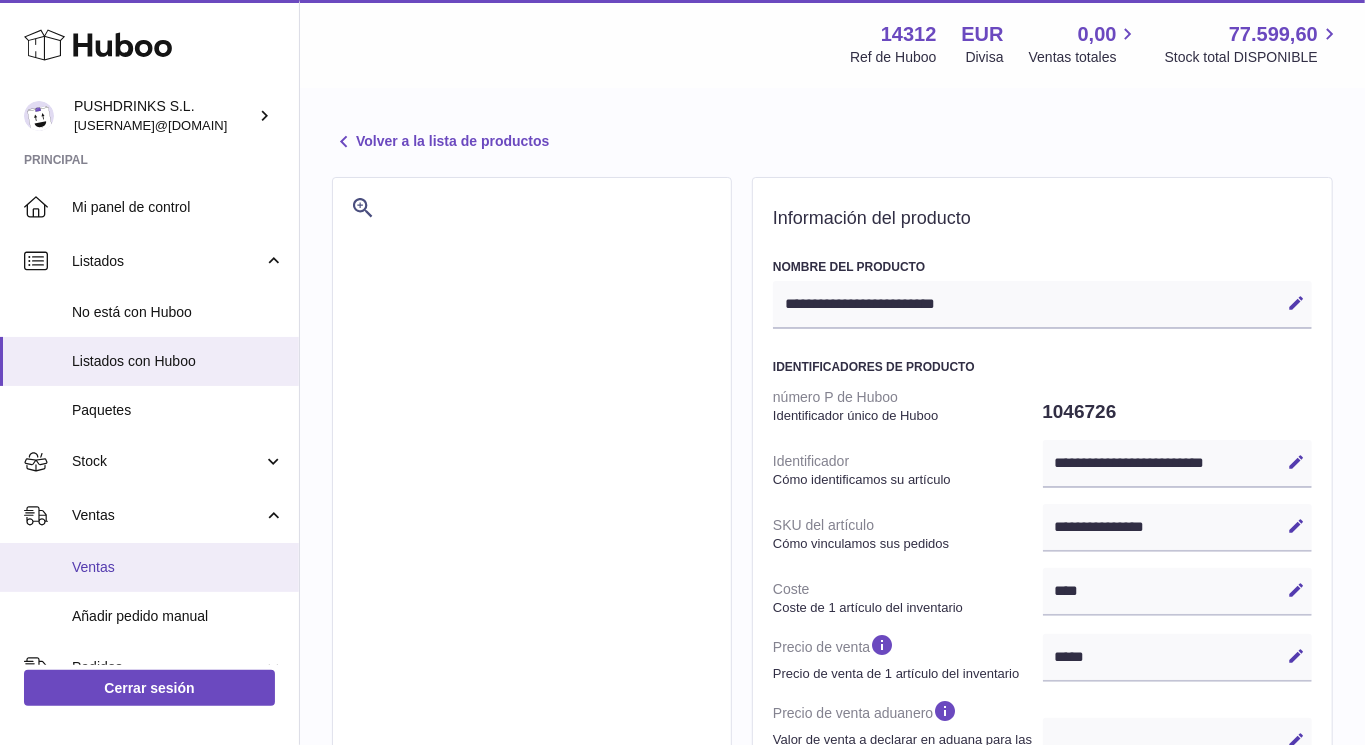 click on "Ventas" at bounding box center (178, 567) 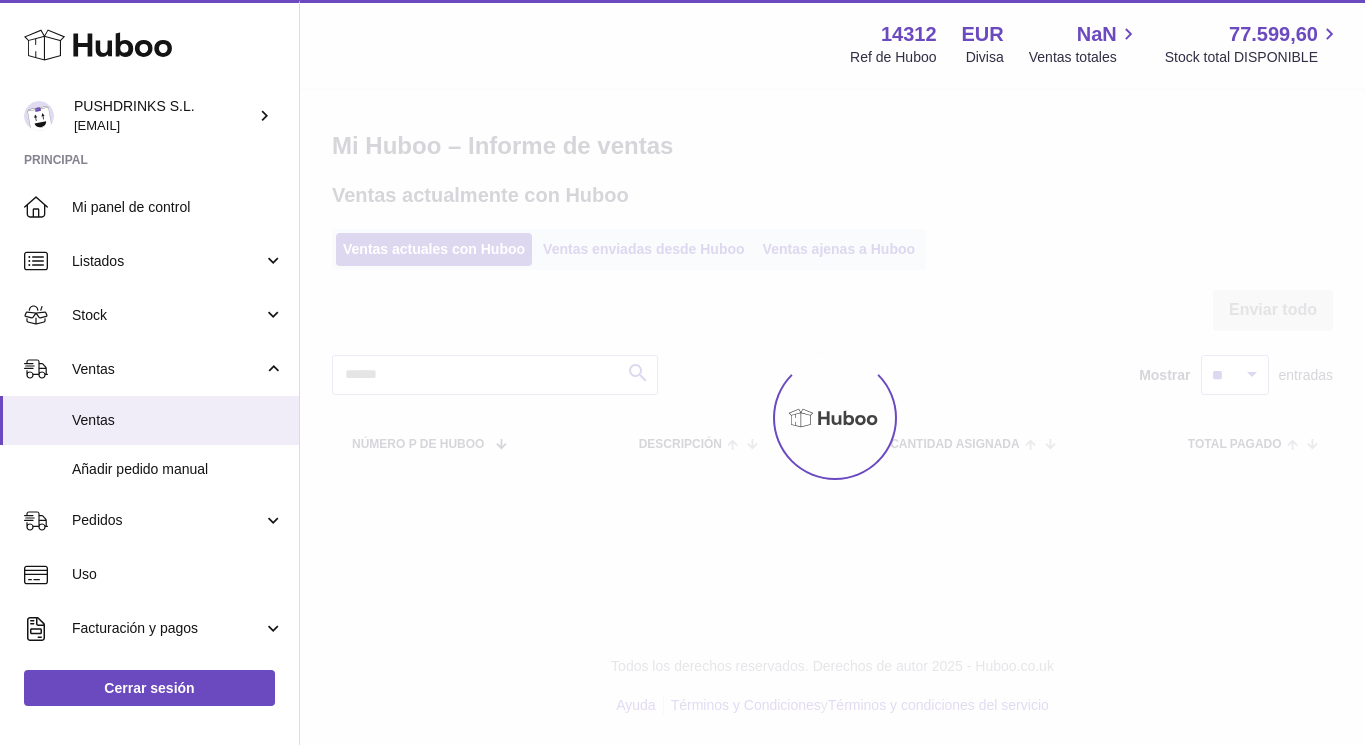scroll, scrollTop: 0, scrollLeft: 0, axis: both 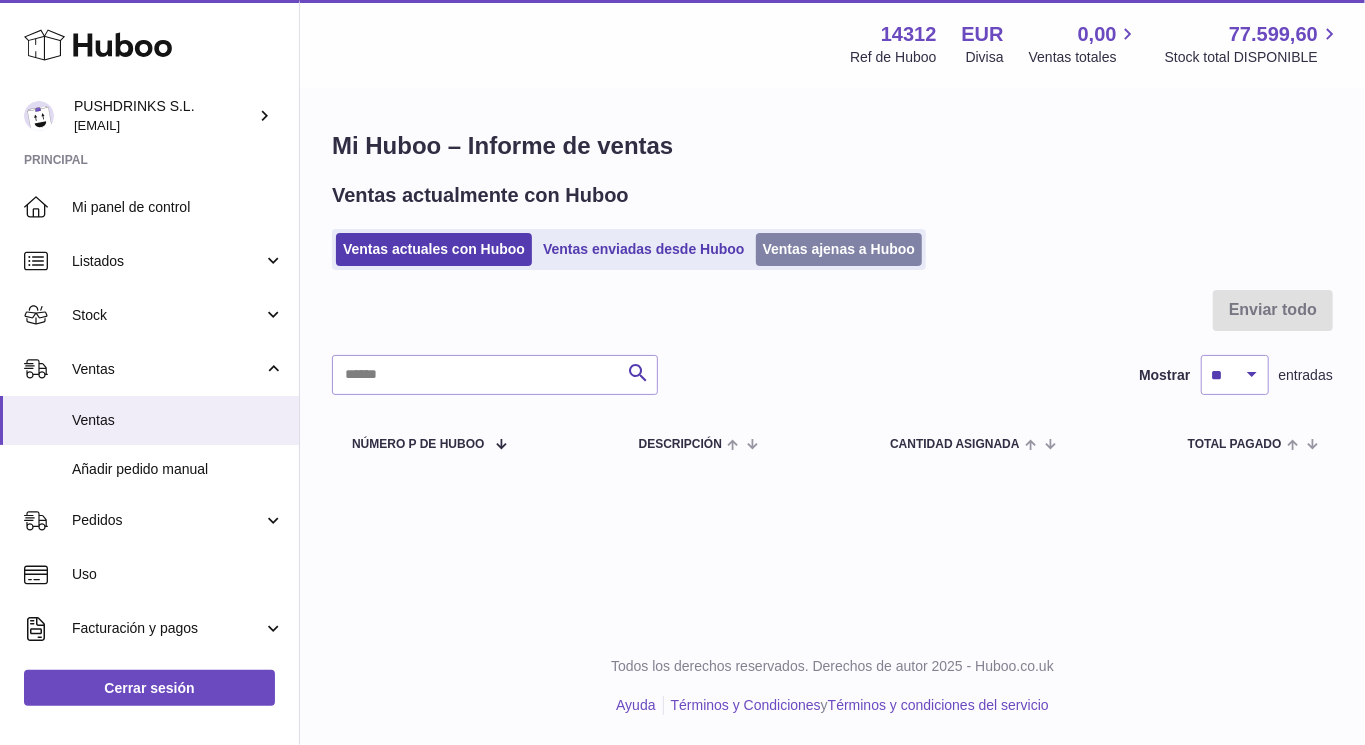 click on "Ventas ajenas a Huboo" at bounding box center [839, 249] 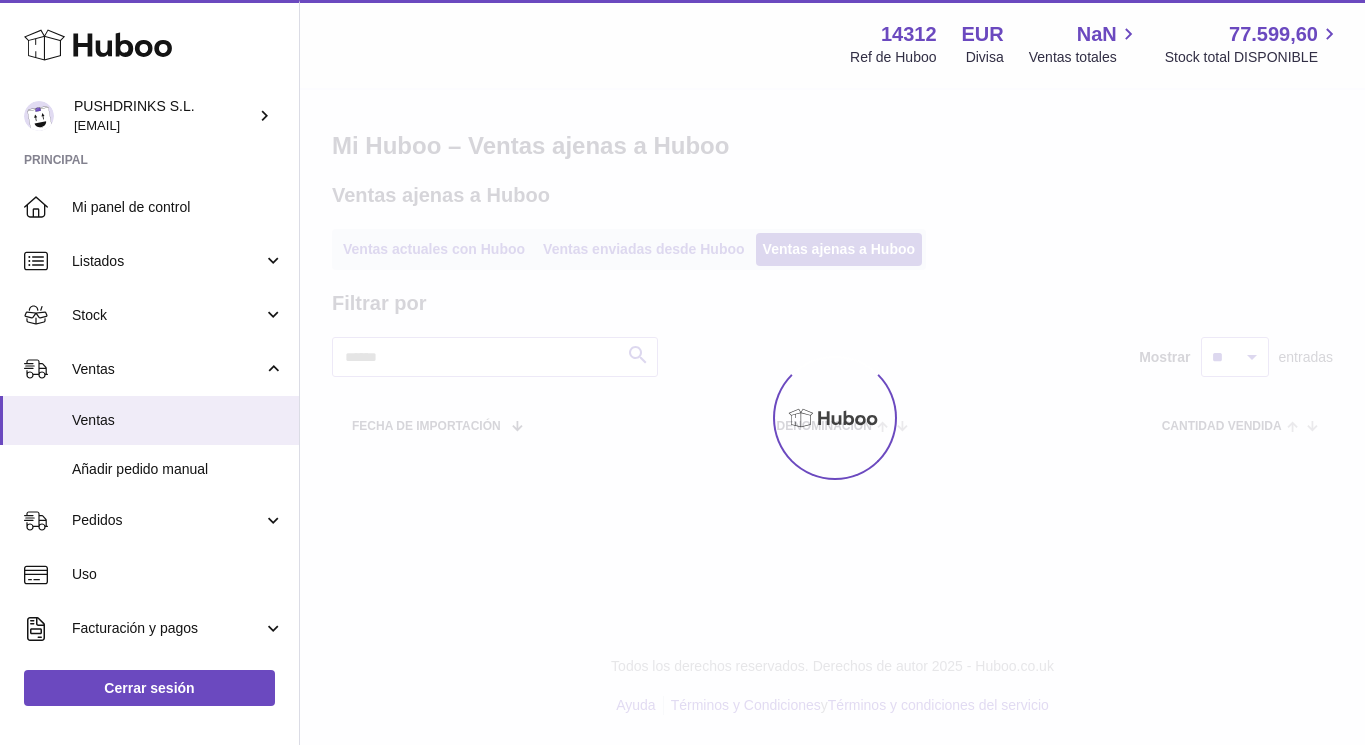 scroll, scrollTop: 0, scrollLeft: 0, axis: both 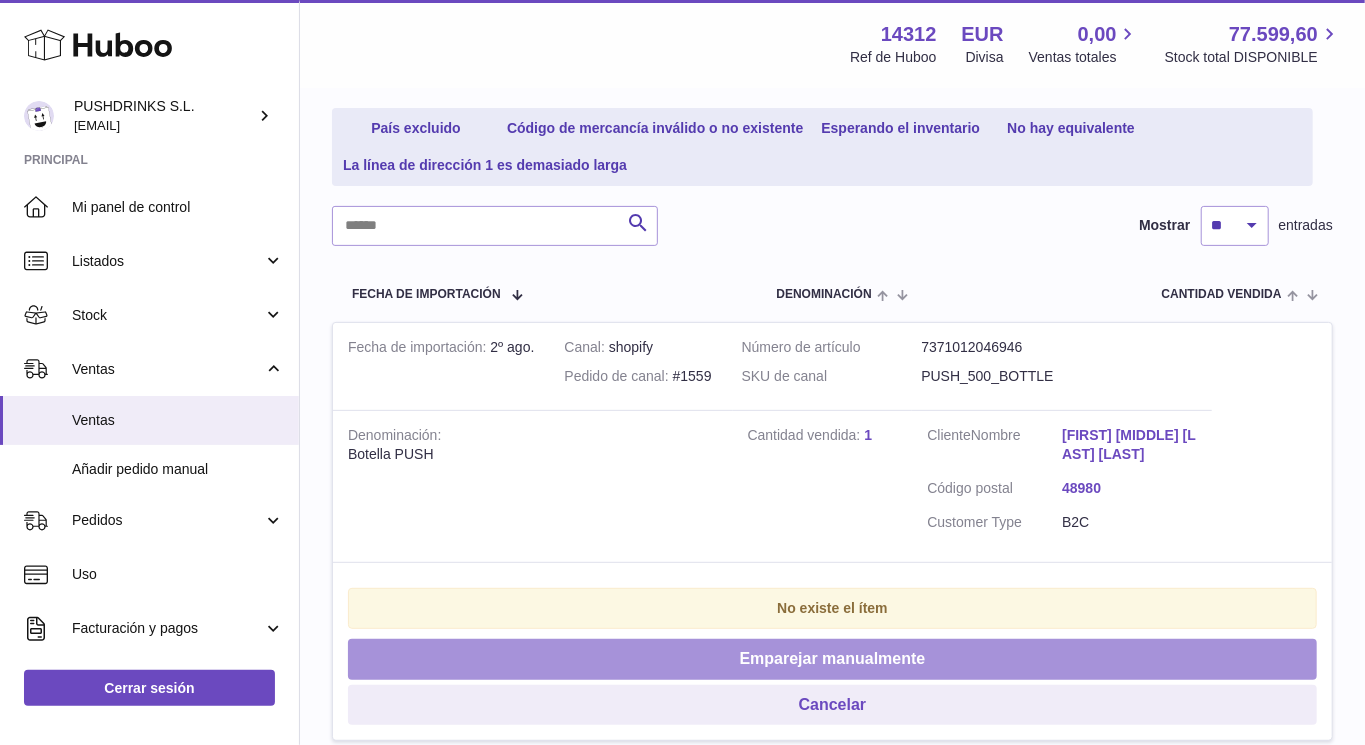 click on "Emparejar manualmente" at bounding box center [832, 659] 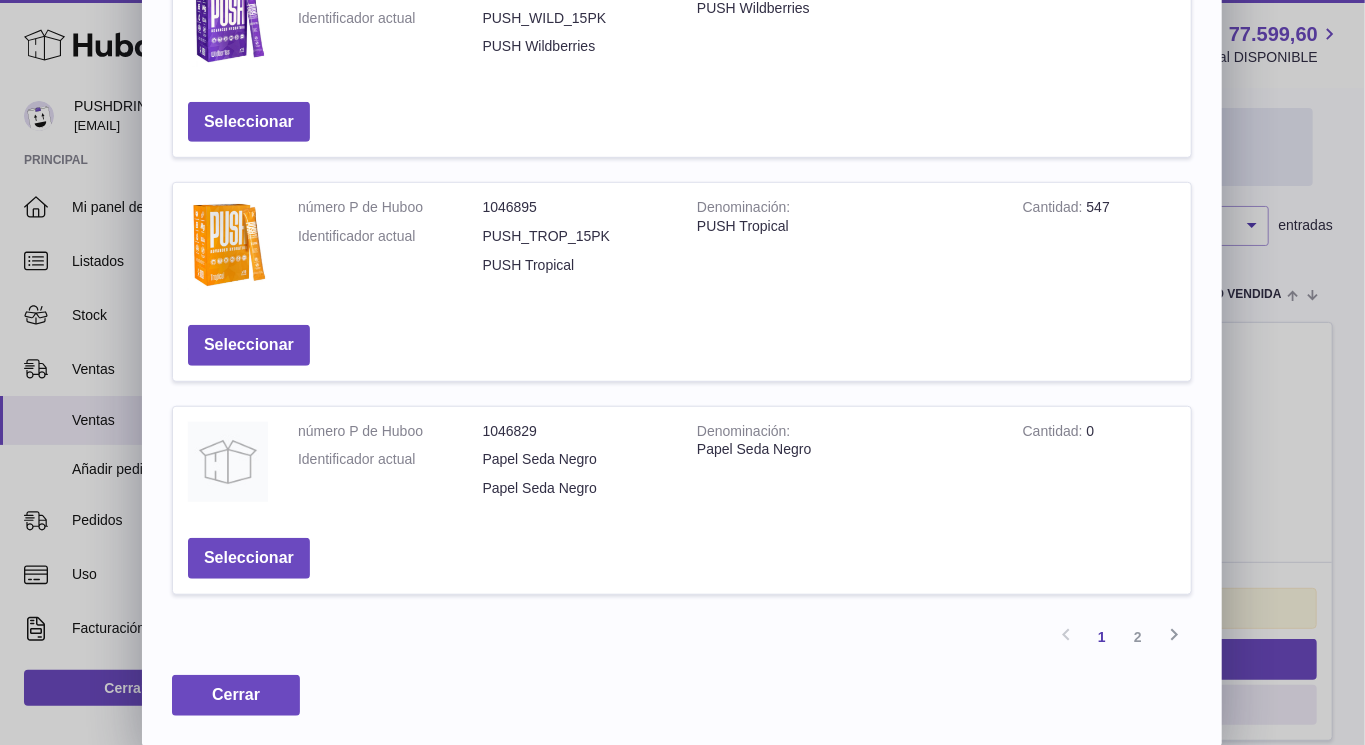 scroll, scrollTop: 625, scrollLeft: 0, axis: vertical 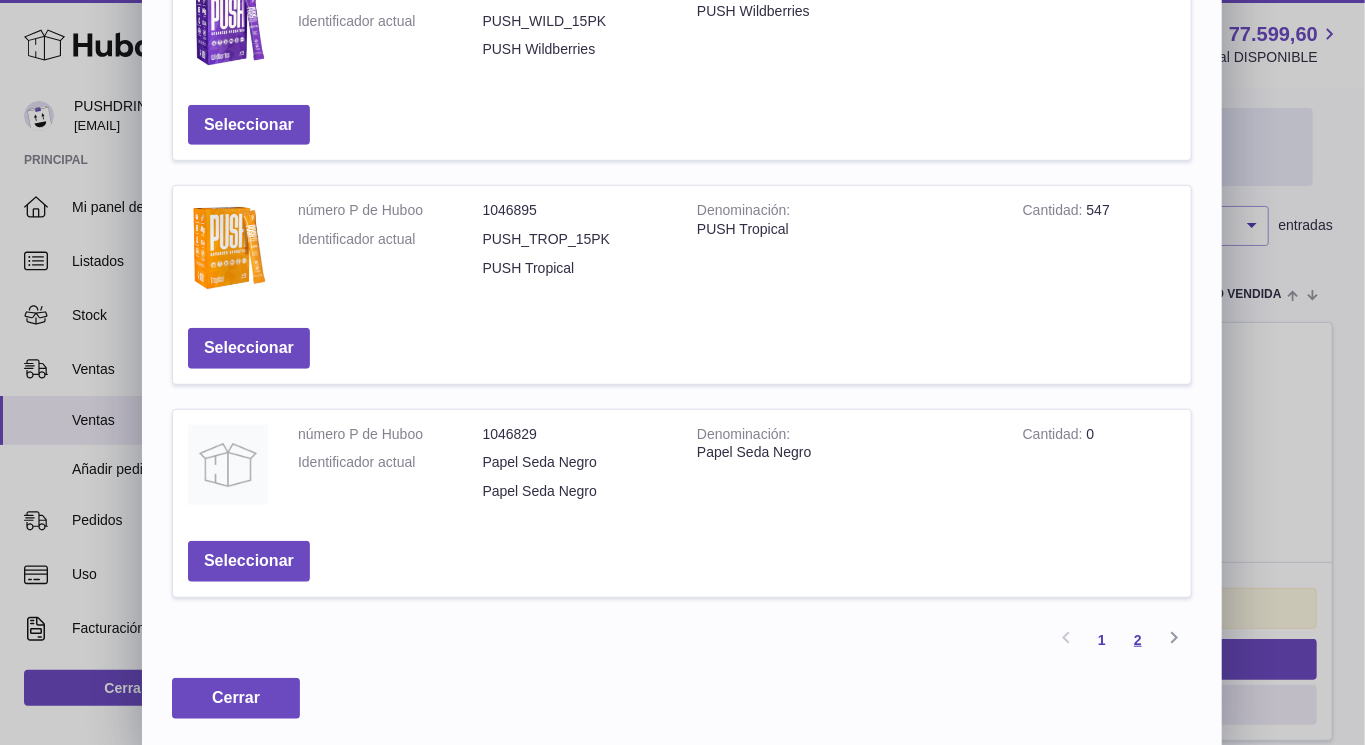 click on "2" at bounding box center (1138, 640) 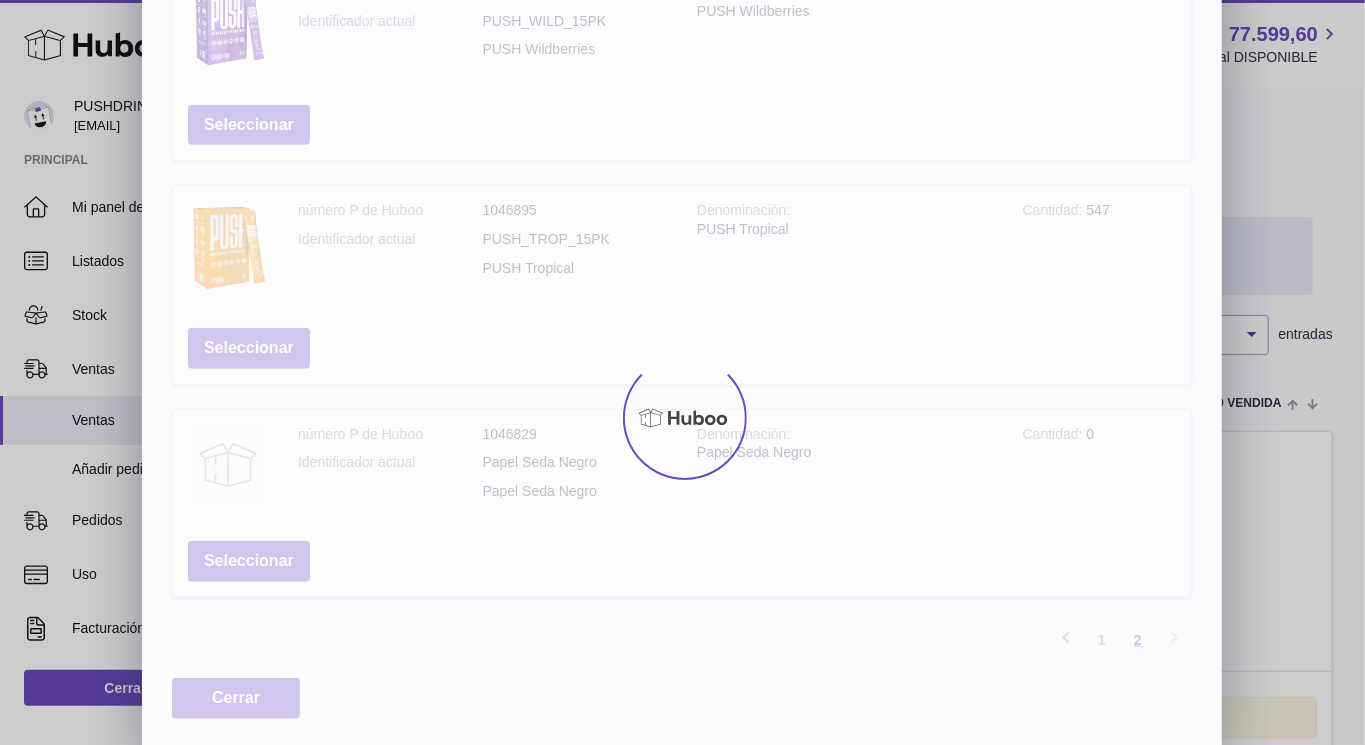 scroll, scrollTop: 90, scrollLeft: 0, axis: vertical 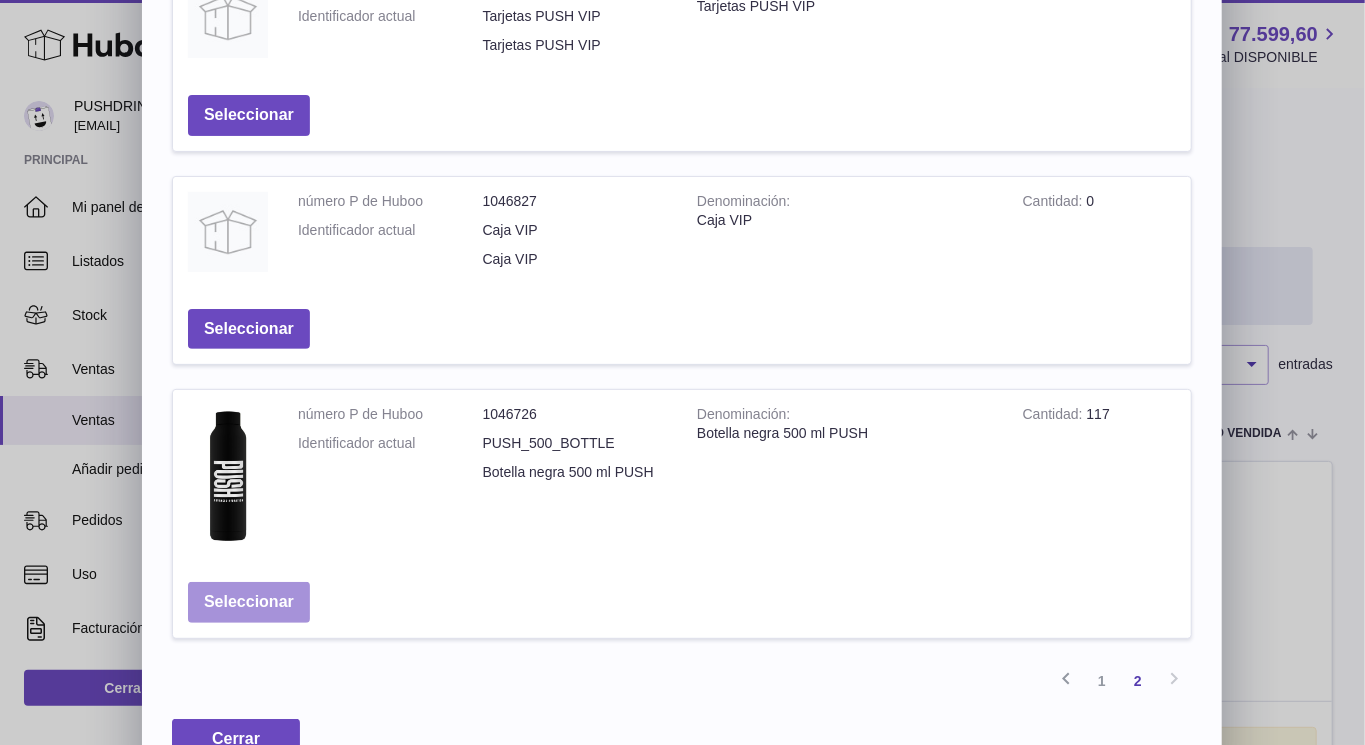 click on "Seleccionar" at bounding box center (249, 602) 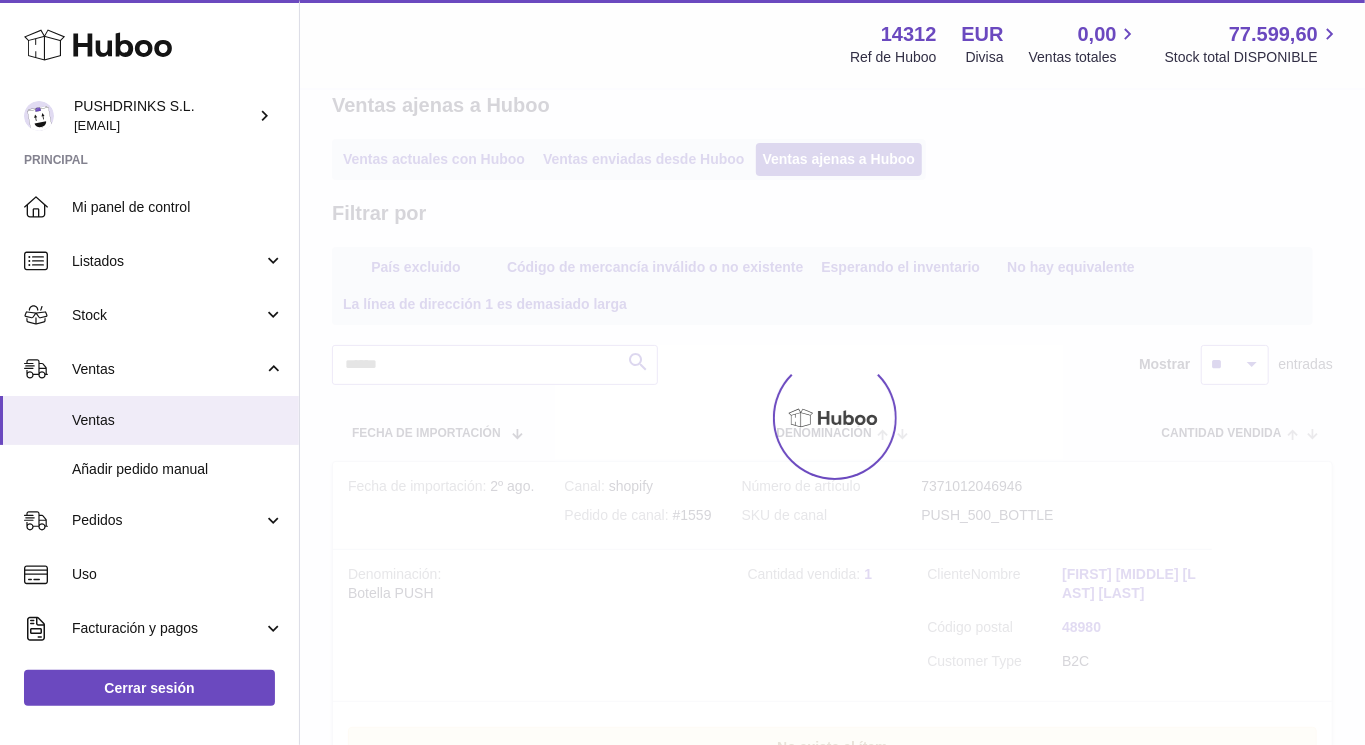 scroll, scrollTop: 0, scrollLeft: 0, axis: both 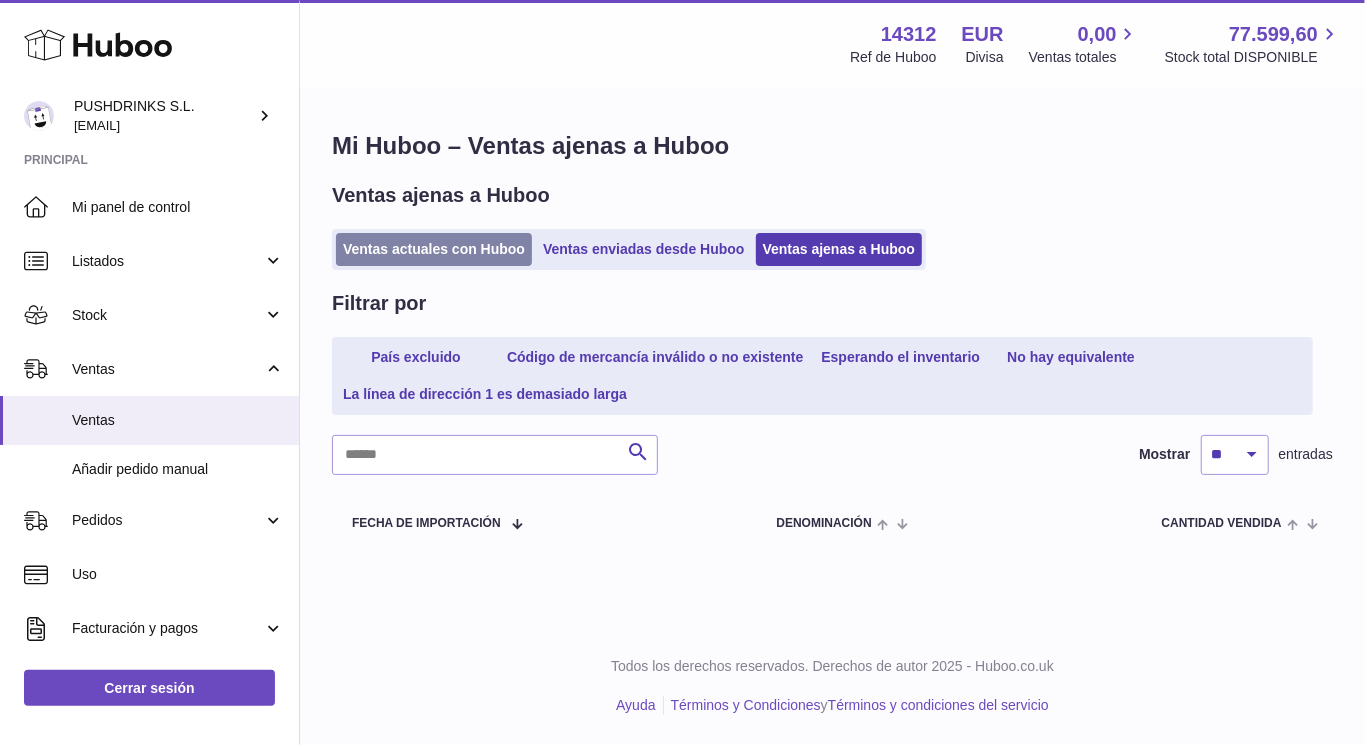 click on "Ventas actuales con Huboo" at bounding box center (434, 249) 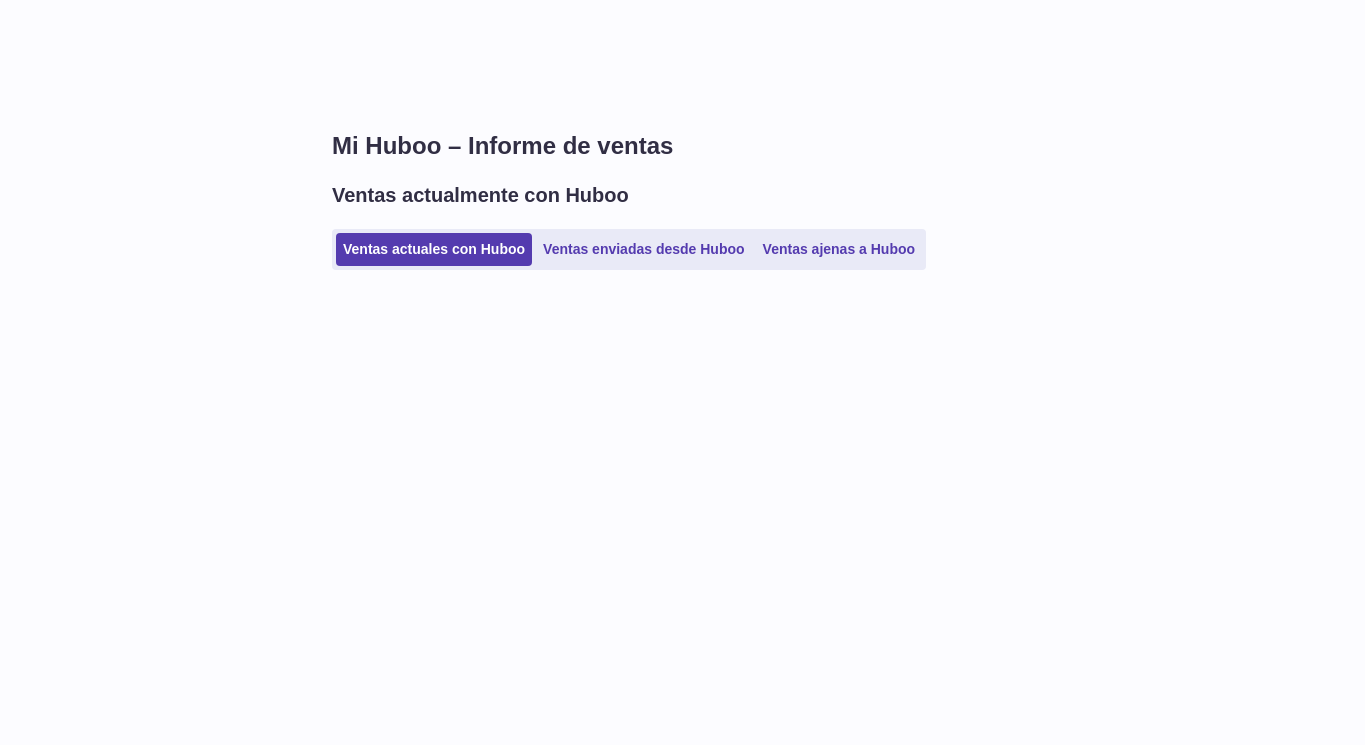 scroll, scrollTop: 0, scrollLeft: 0, axis: both 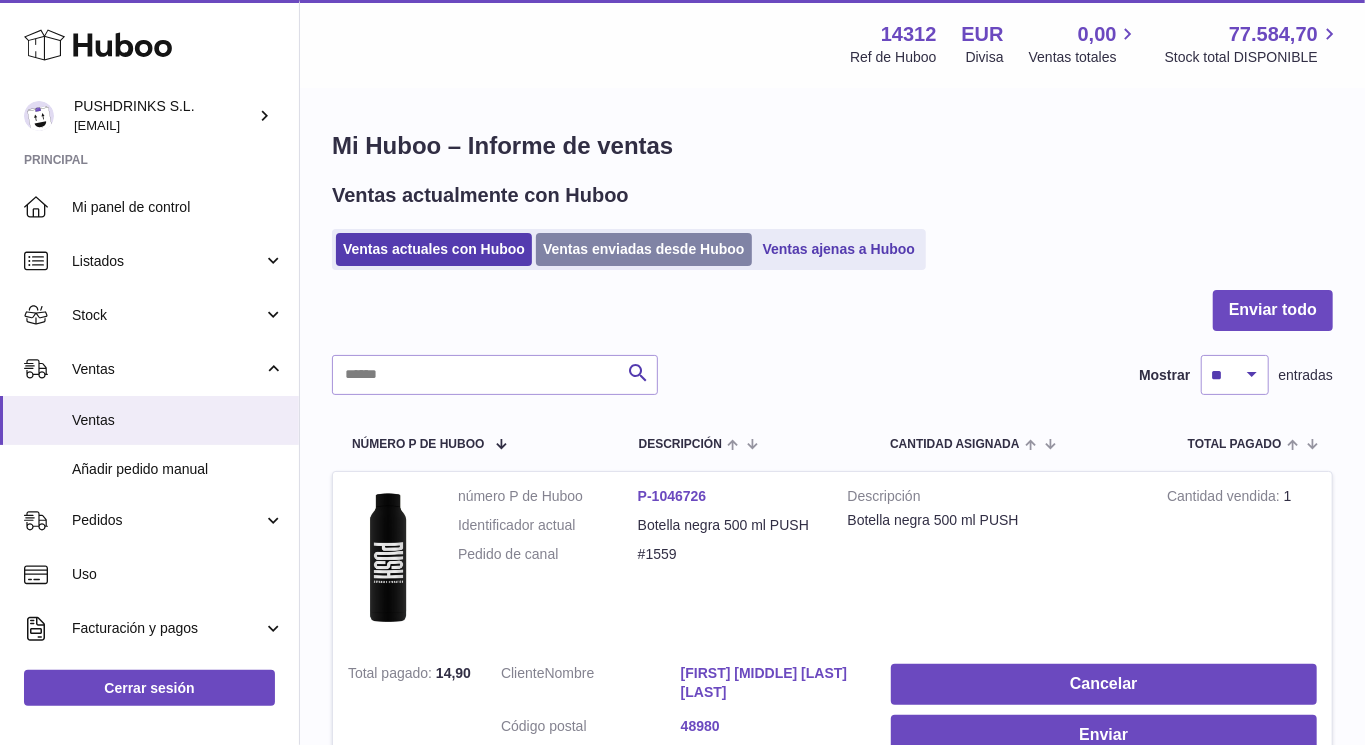 click on "Ventas enviadas desde Huboo" at bounding box center (644, 249) 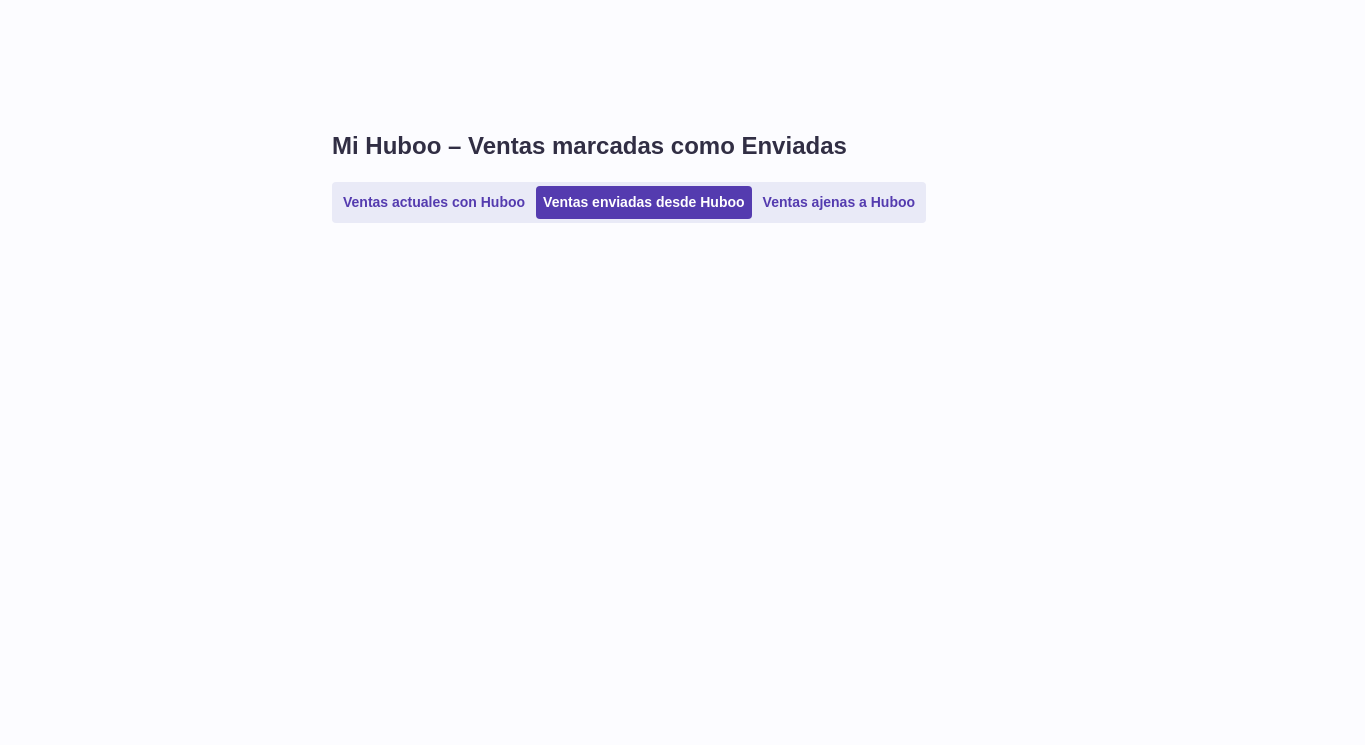 scroll, scrollTop: 0, scrollLeft: 0, axis: both 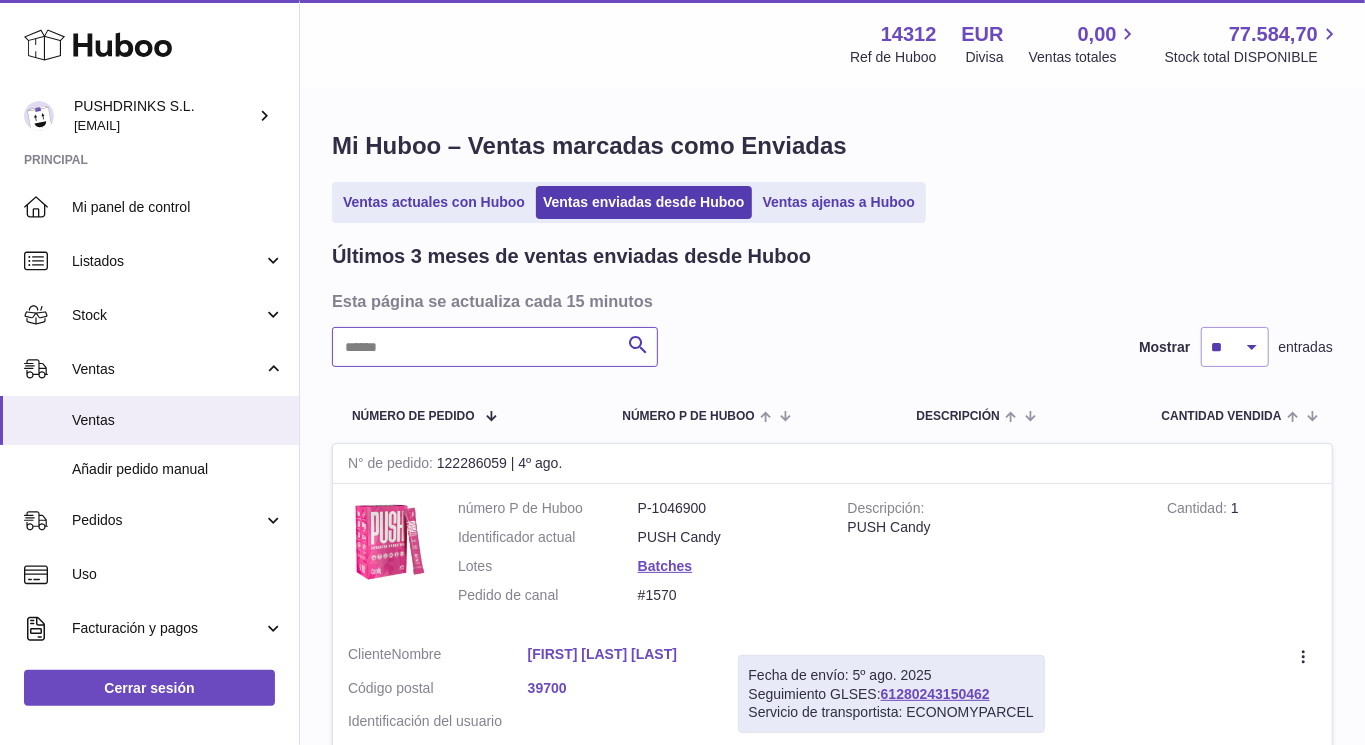 click at bounding box center [495, 347] 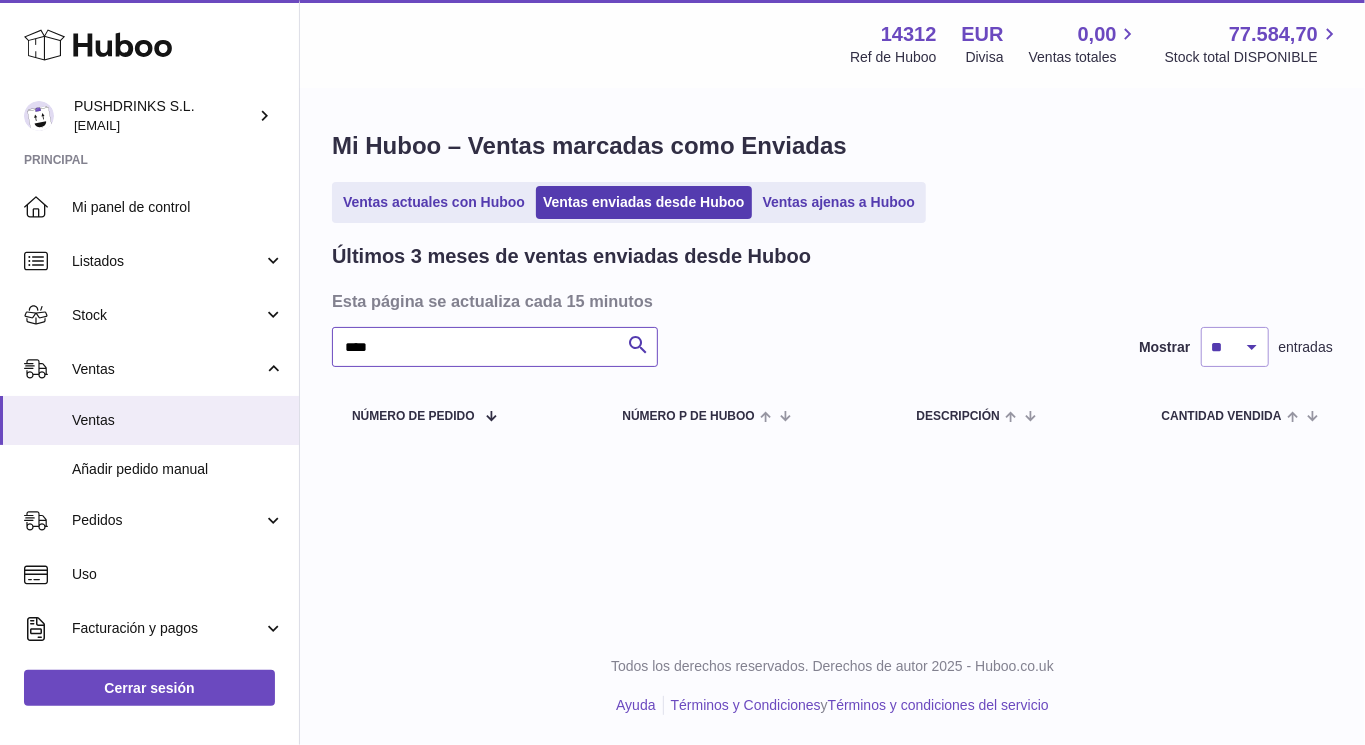 scroll, scrollTop: 0, scrollLeft: 0, axis: both 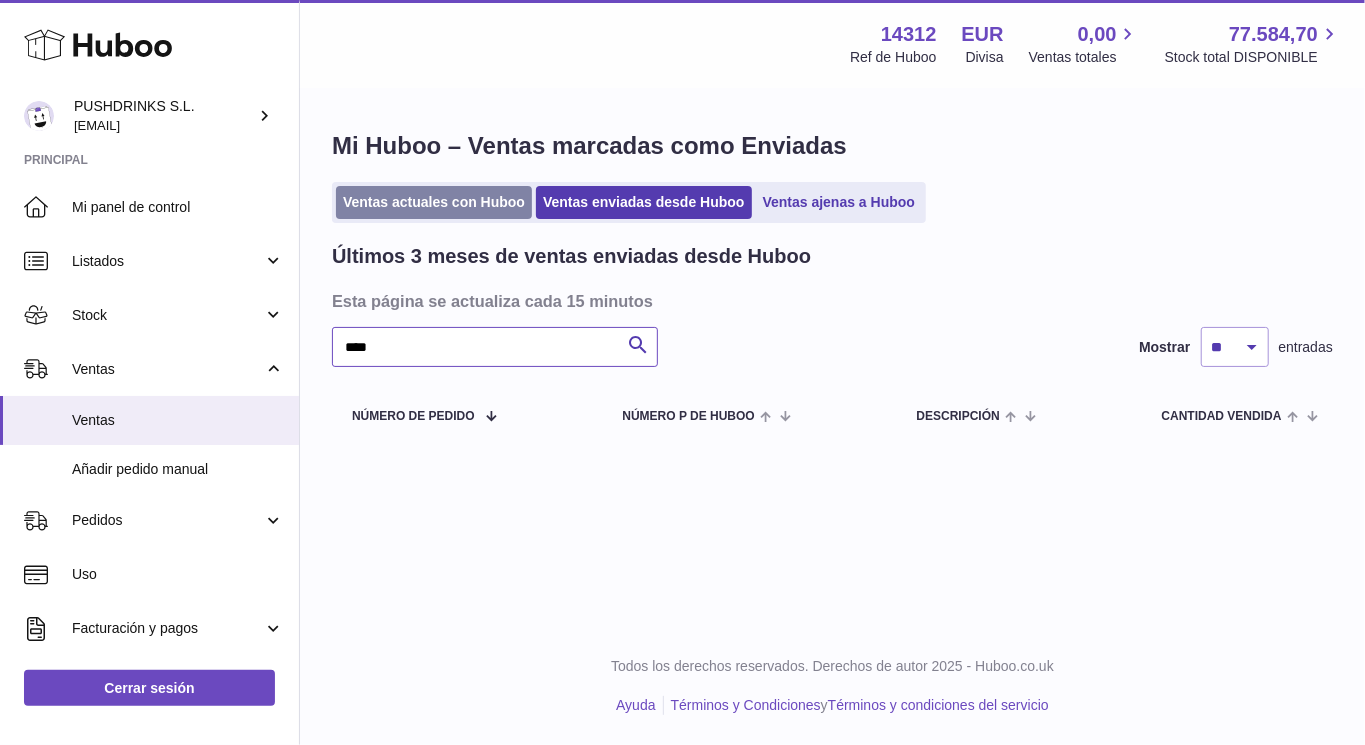 type on "****" 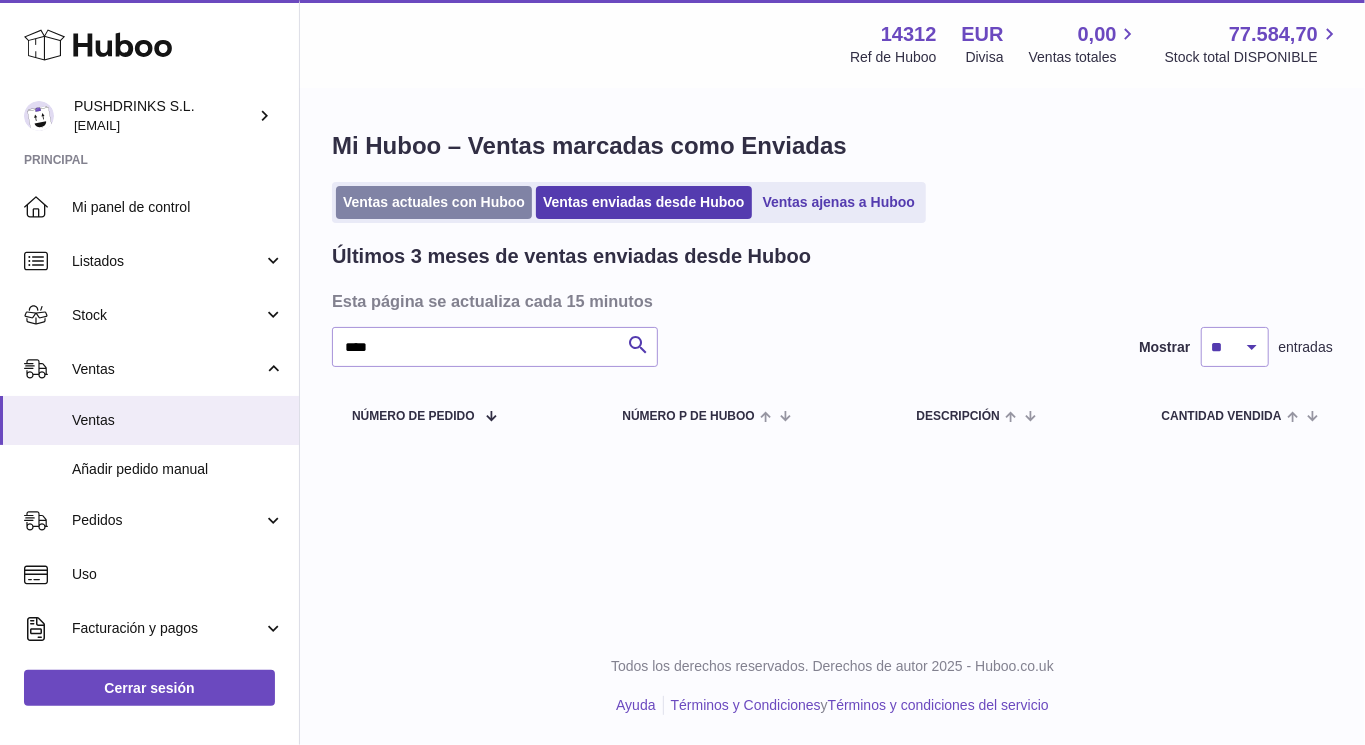 click on "Ventas actuales con Huboo" at bounding box center (434, 202) 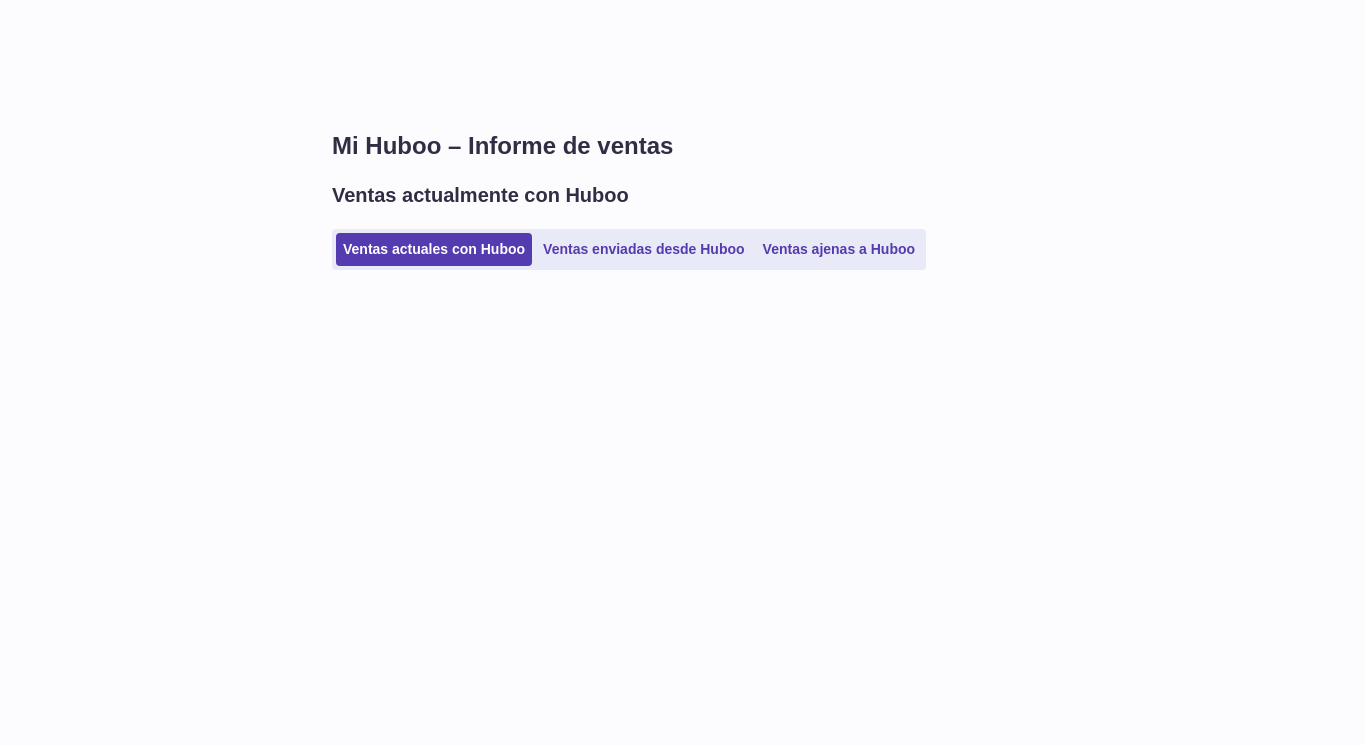 scroll, scrollTop: 0, scrollLeft: 0, axis: both 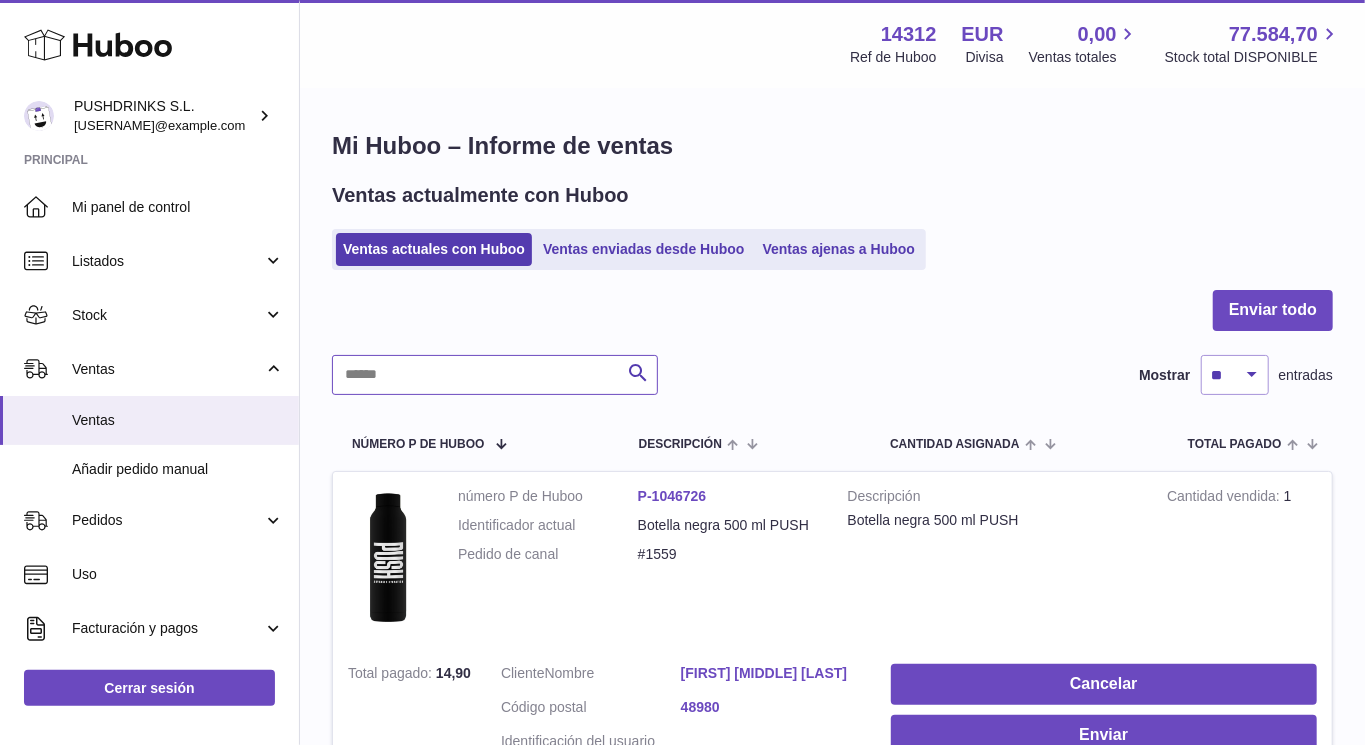 click at bounding box center (495, 375) 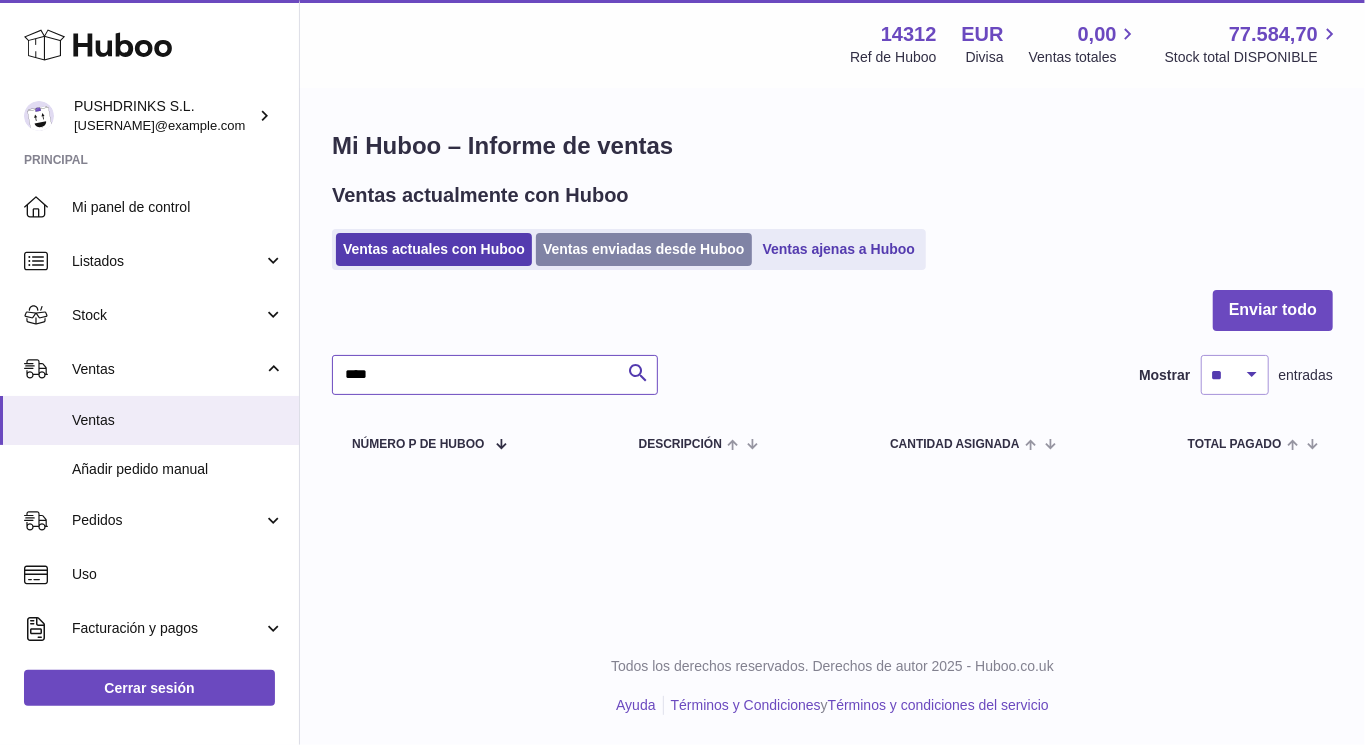 type on "****" 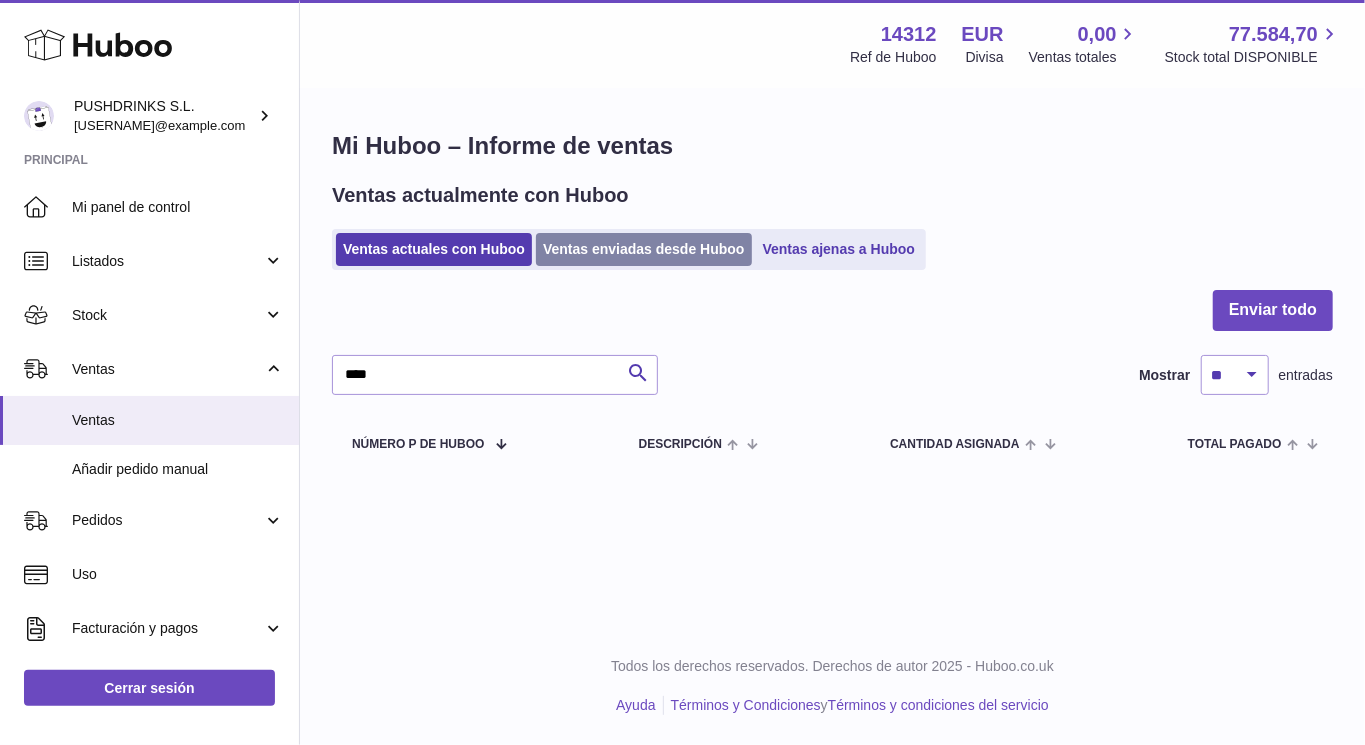 click on "Ventas enviadas desde Huboo" at bounding box center (644, 249) 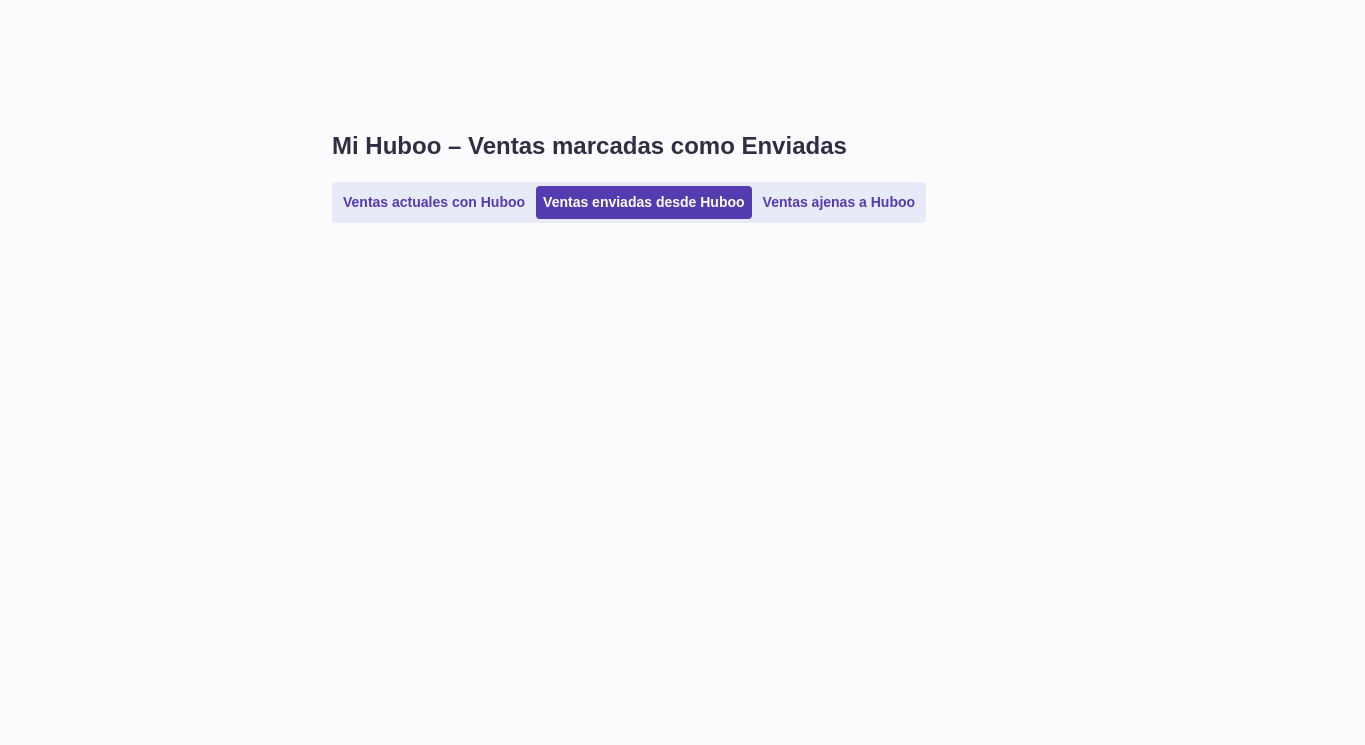 scroll, scrollTop: 0, scrollLeft: 0, axis: both 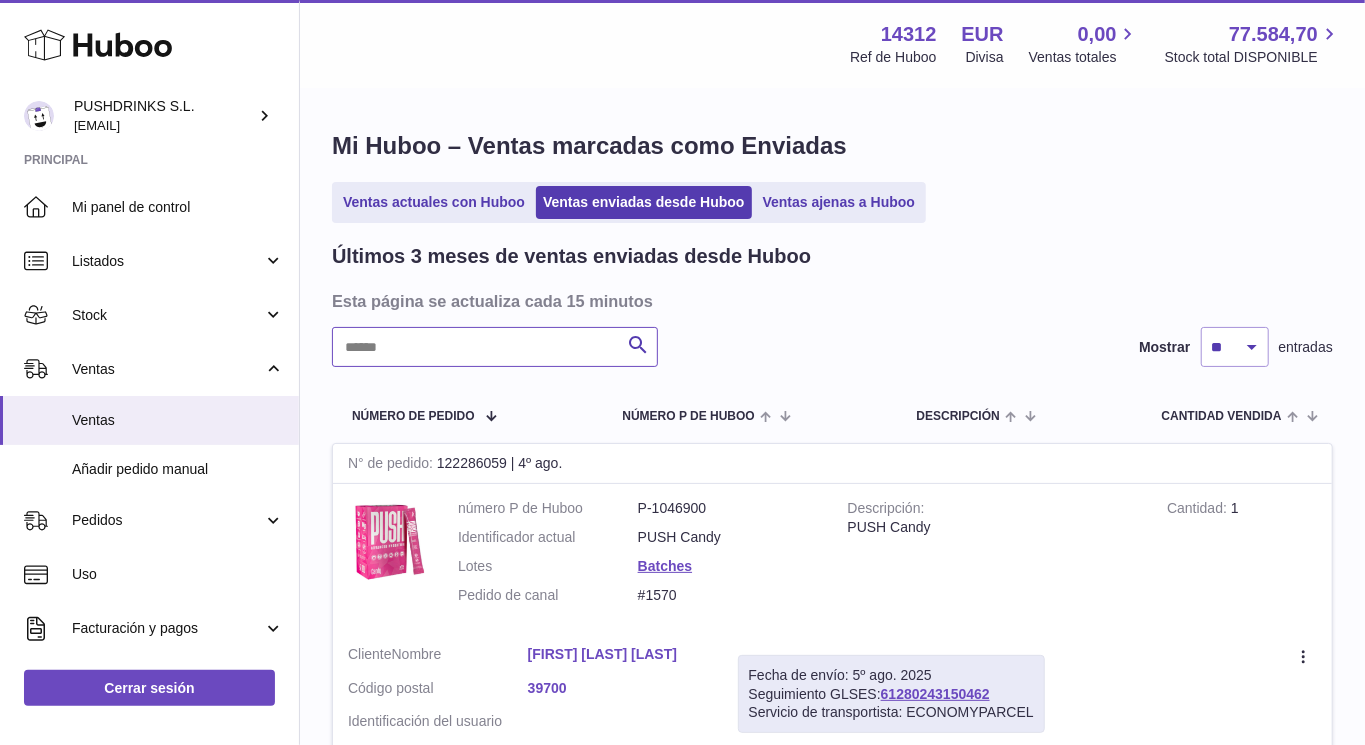 click at bounding box center (495, 347) 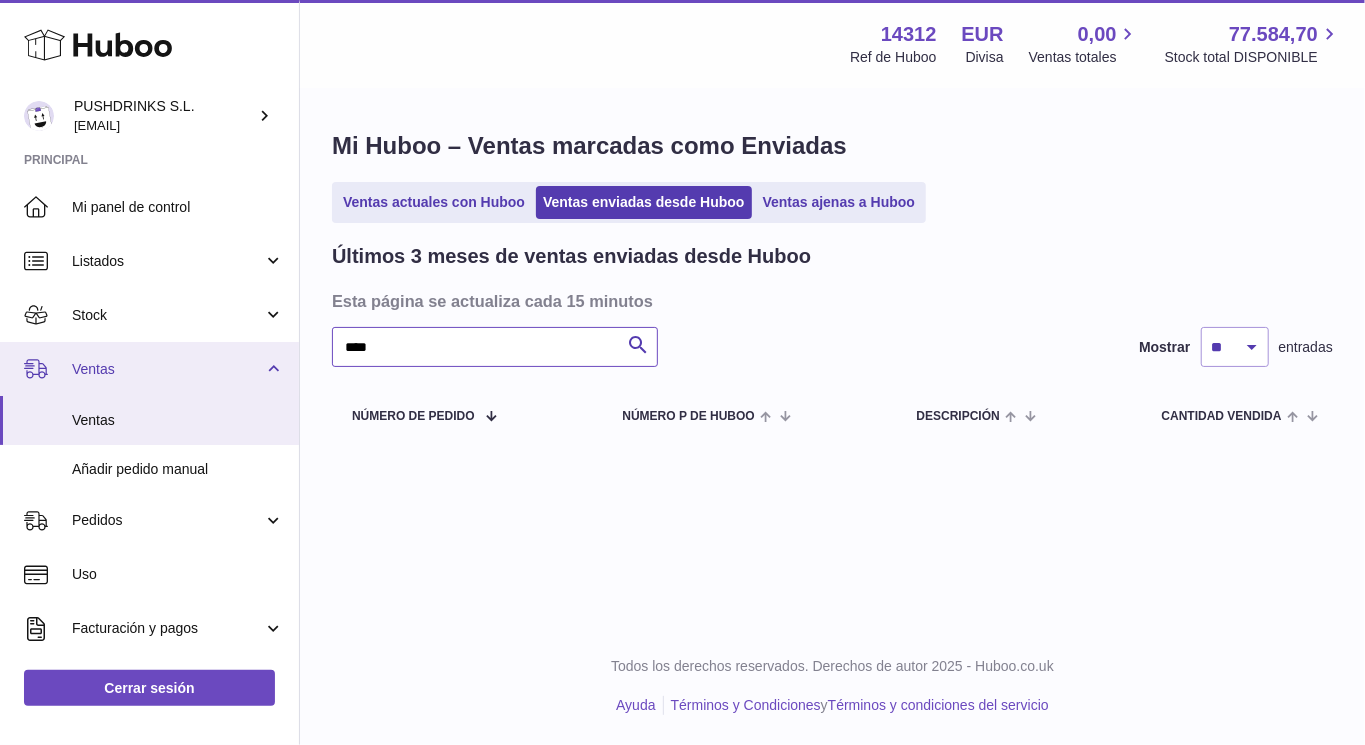 drag, startPoint x: 477, startPoint y: 353, endPoint x: 285, endPoint y: 348, distance: 192.0651 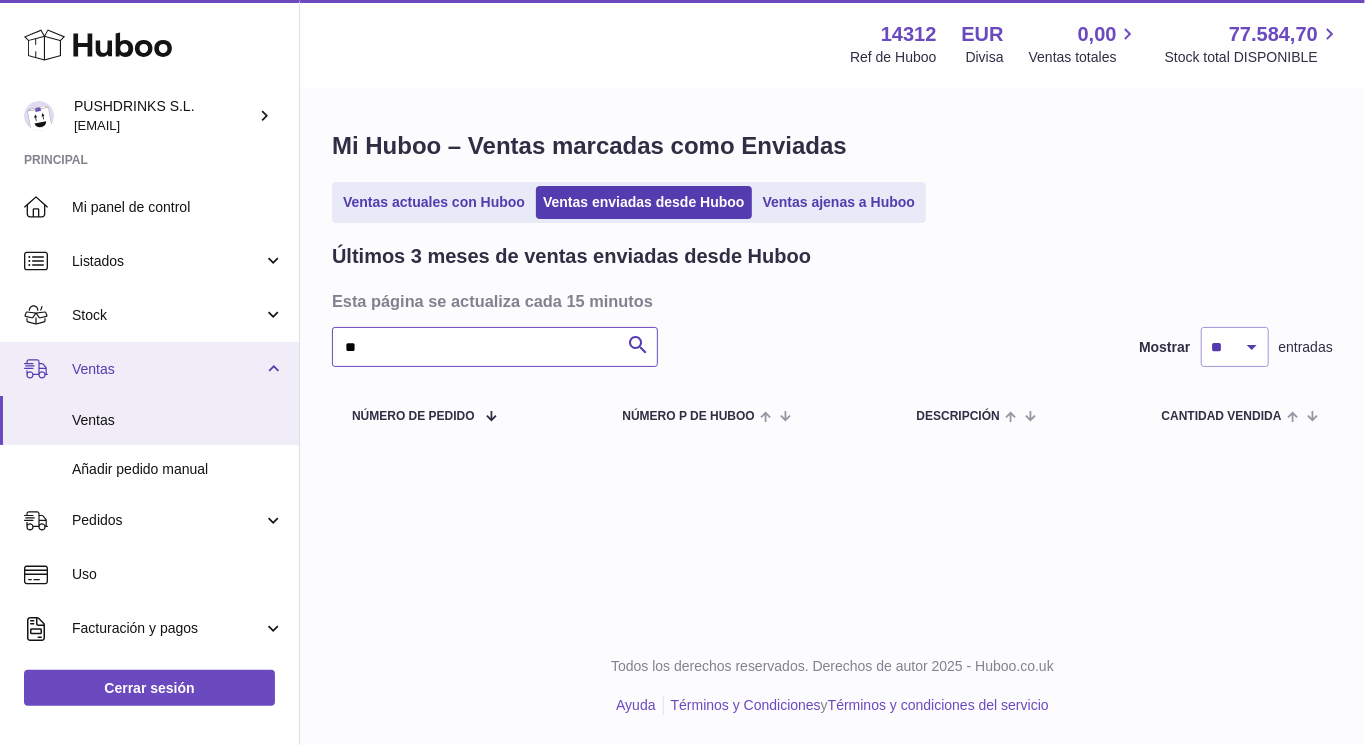 type on "***" 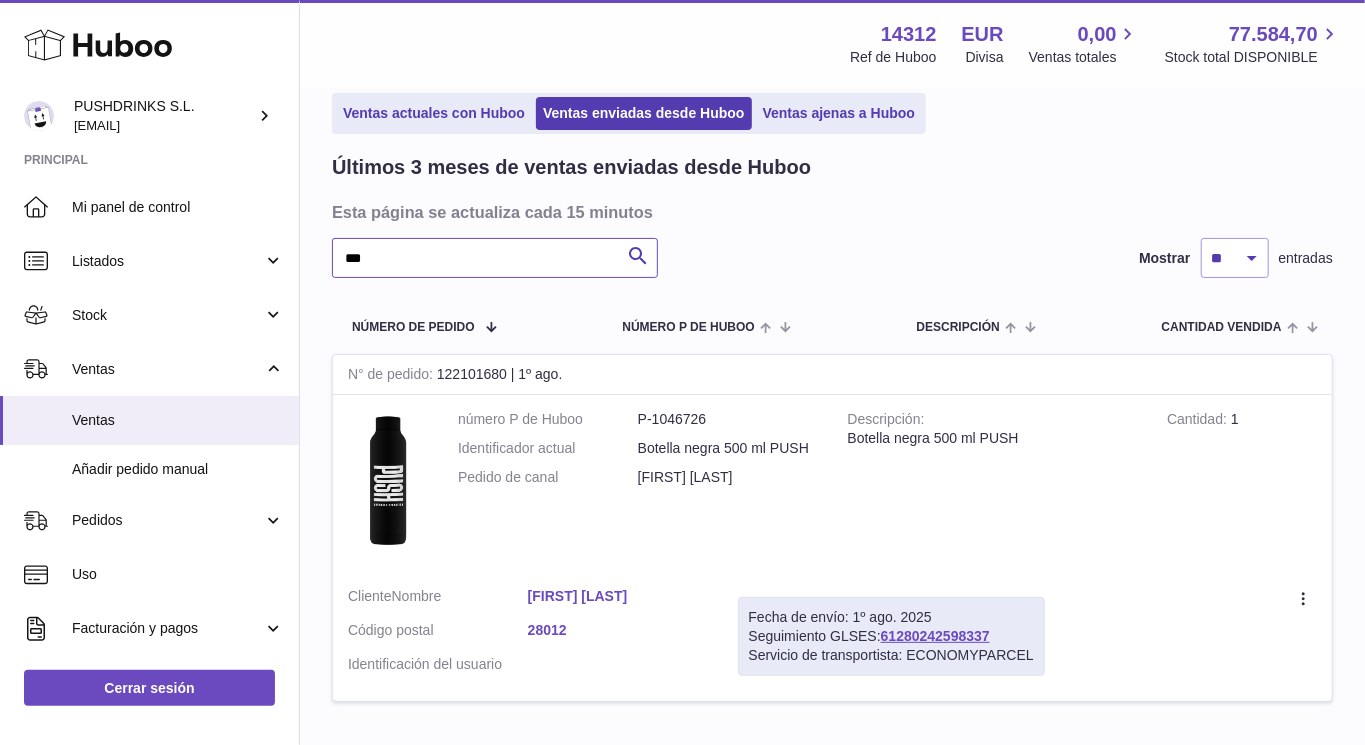 scroll, scrollTop: 117, scrollLeft: 0, axis: vertical 